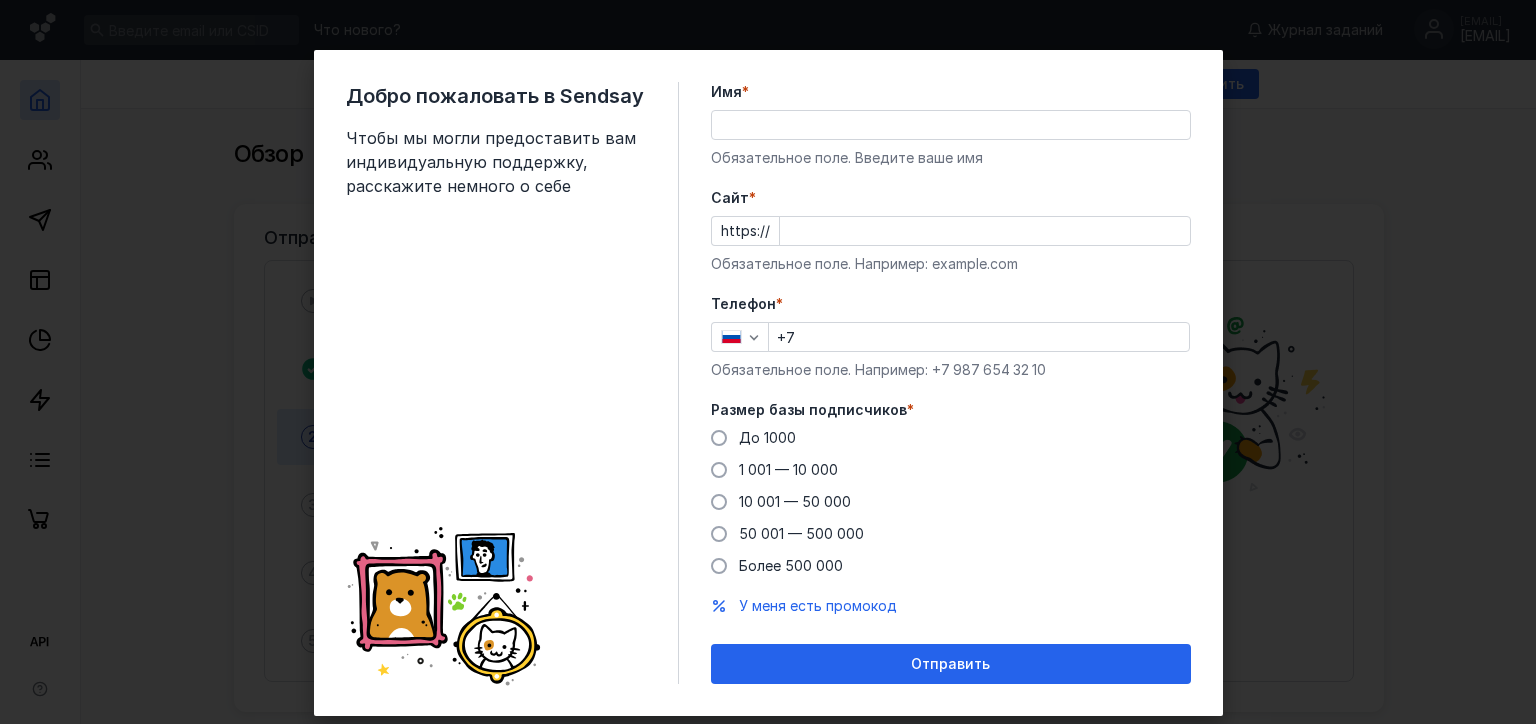 scroll, scrollTop: 0, scrollLeft: 0, axis: both 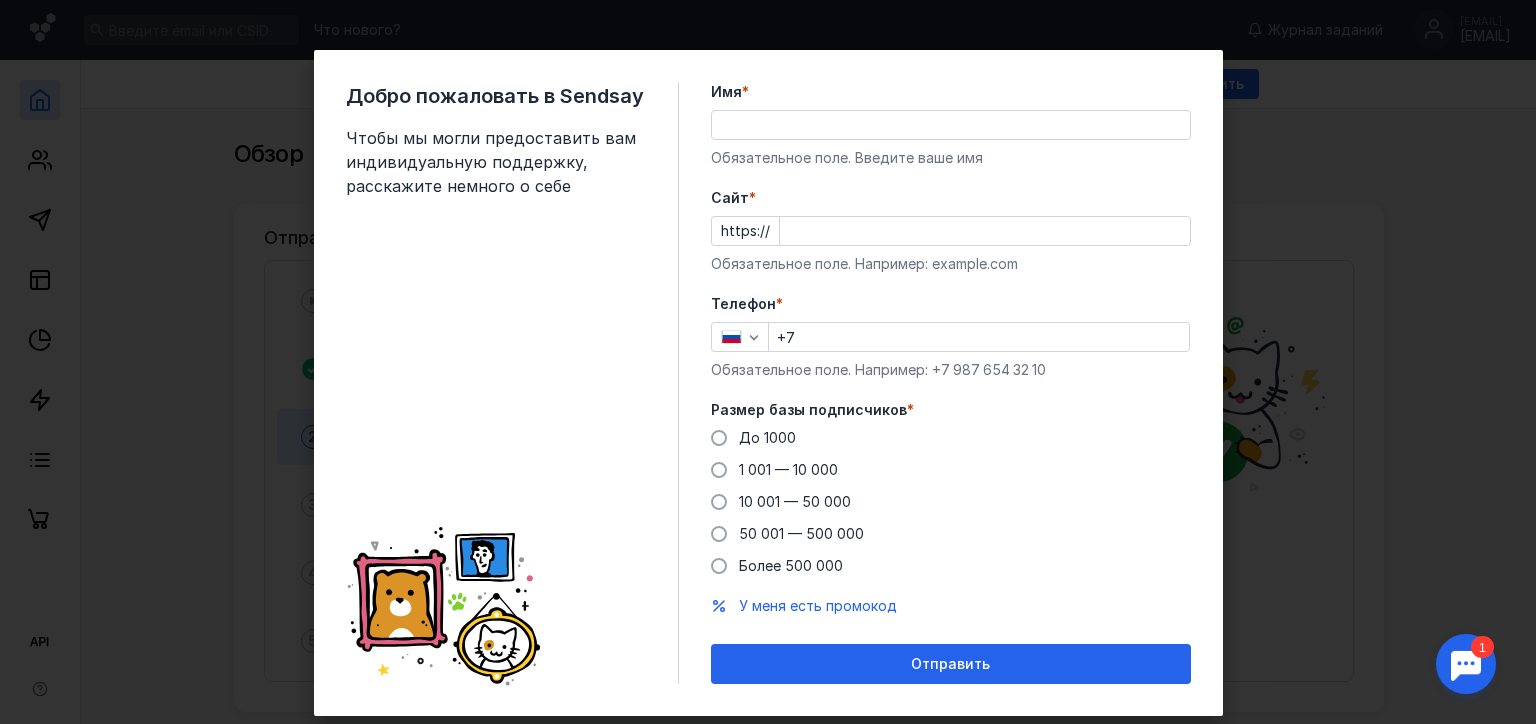 click on "Имя  *" at bounding box center (951, 125) 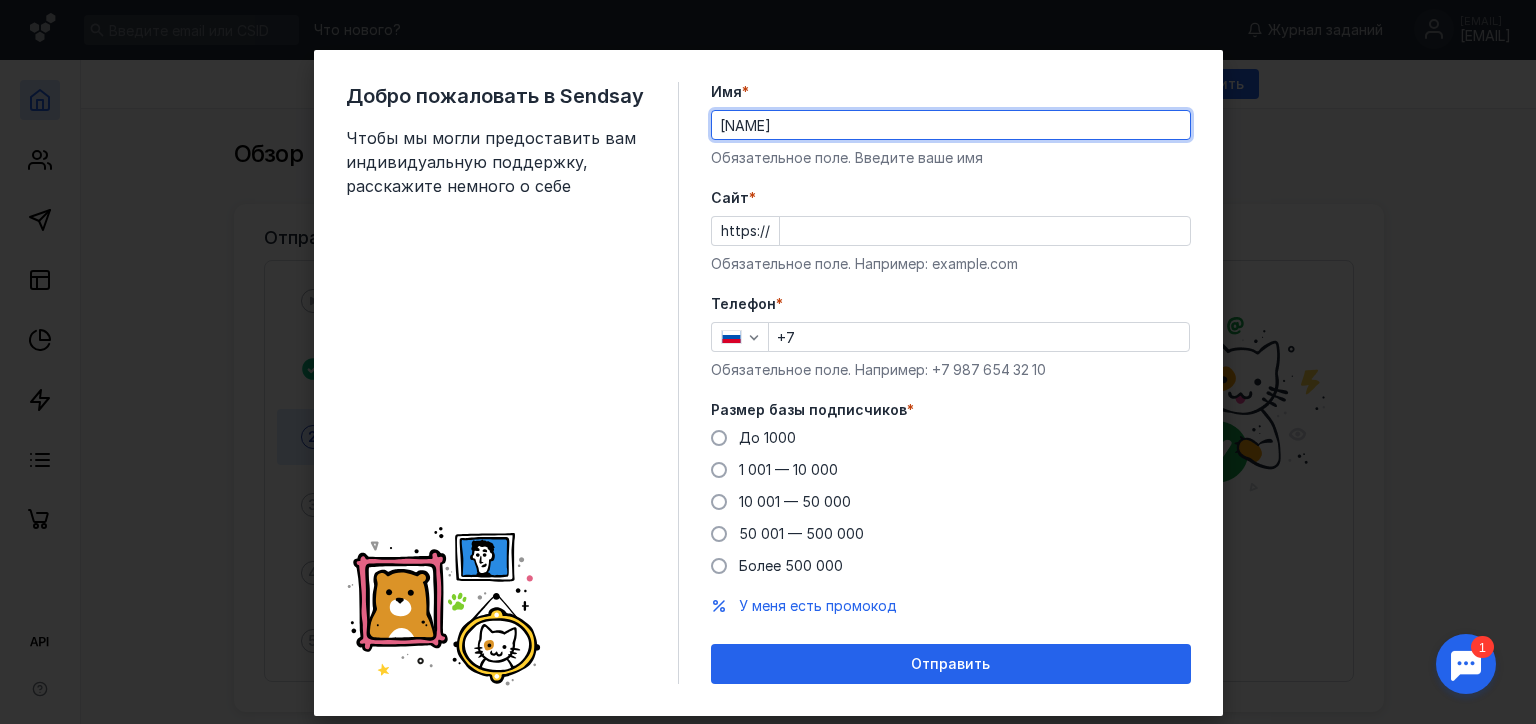 type on "[NAME]" 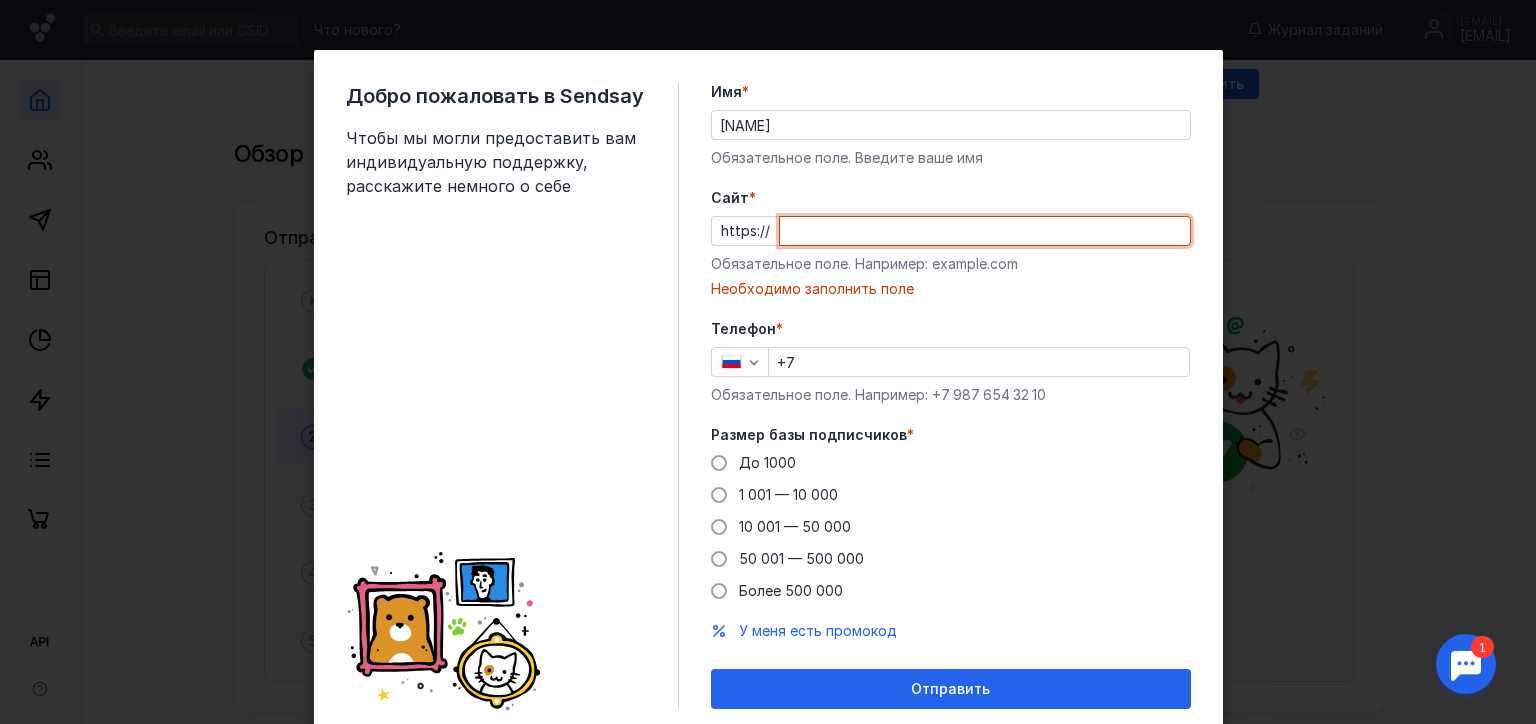 paste on "littleclinic.ru/" 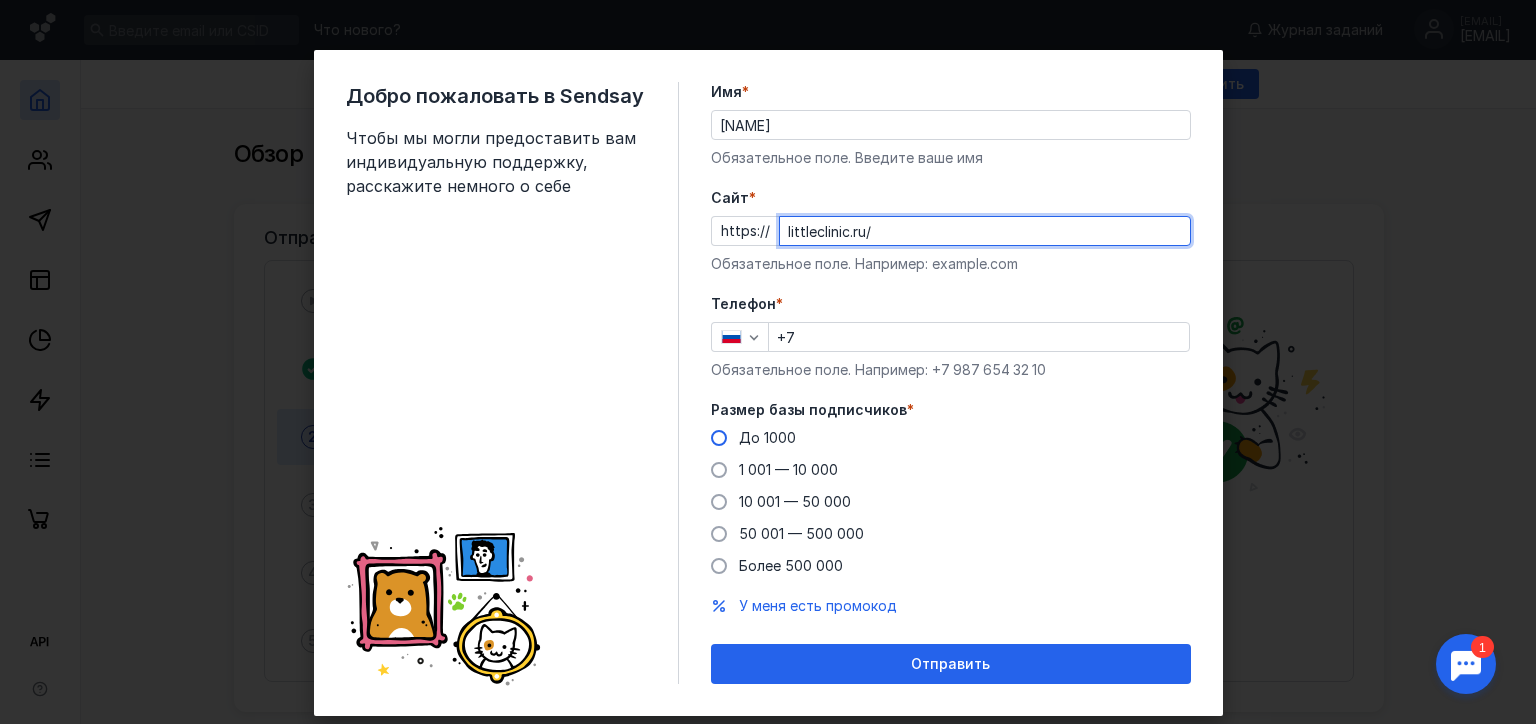 type on "littleclinic.ru/" 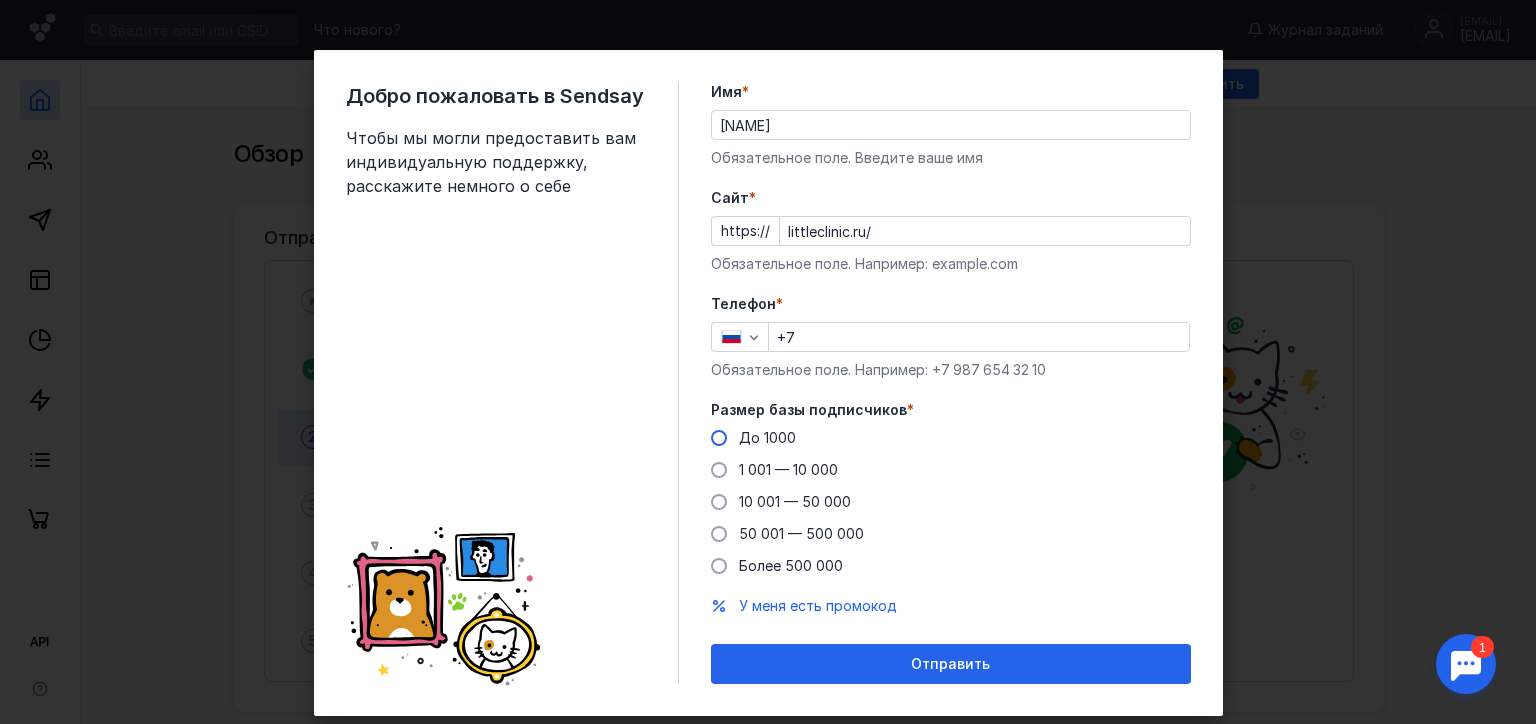 click on "До 1000" at bounding box center (767, 437) 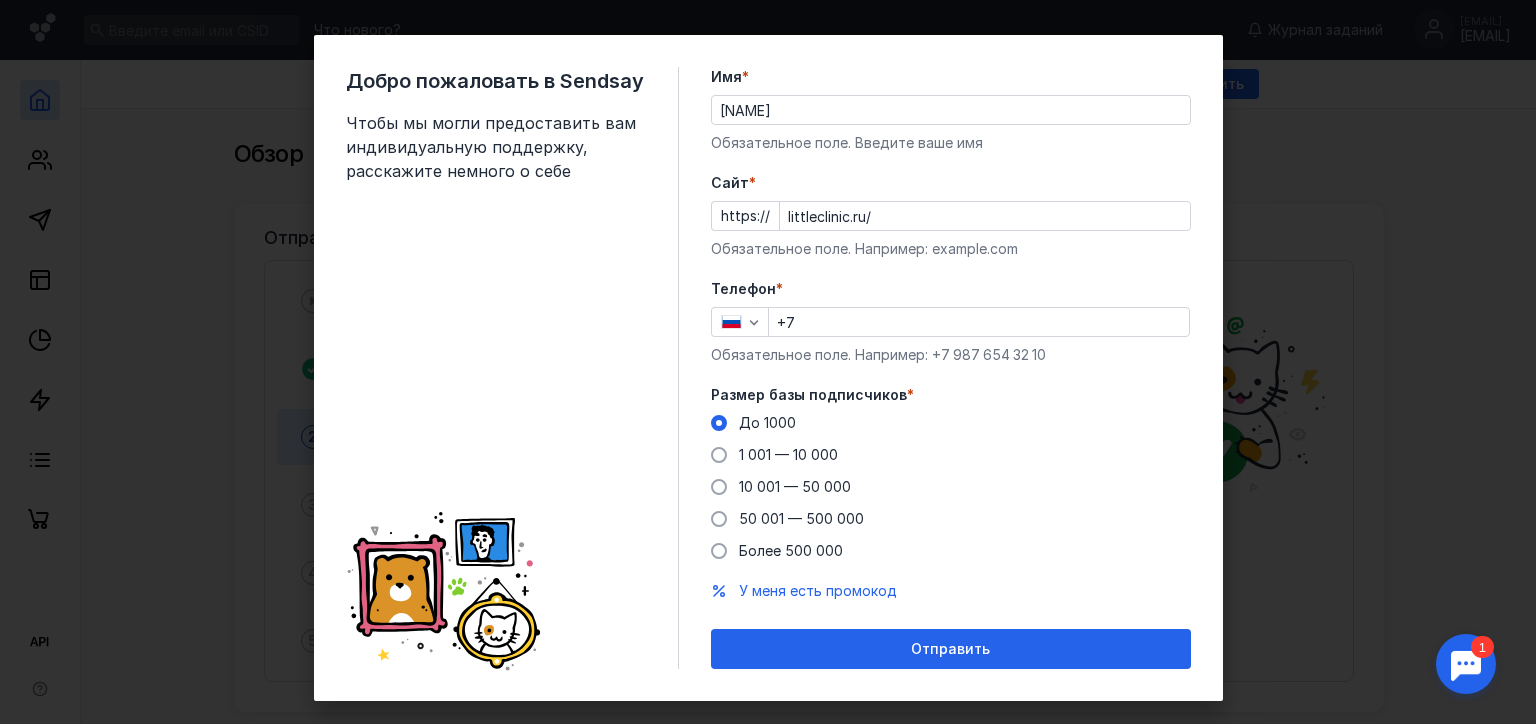 scroll, scrollTop: 0, scrollLeft: 0, axis: both 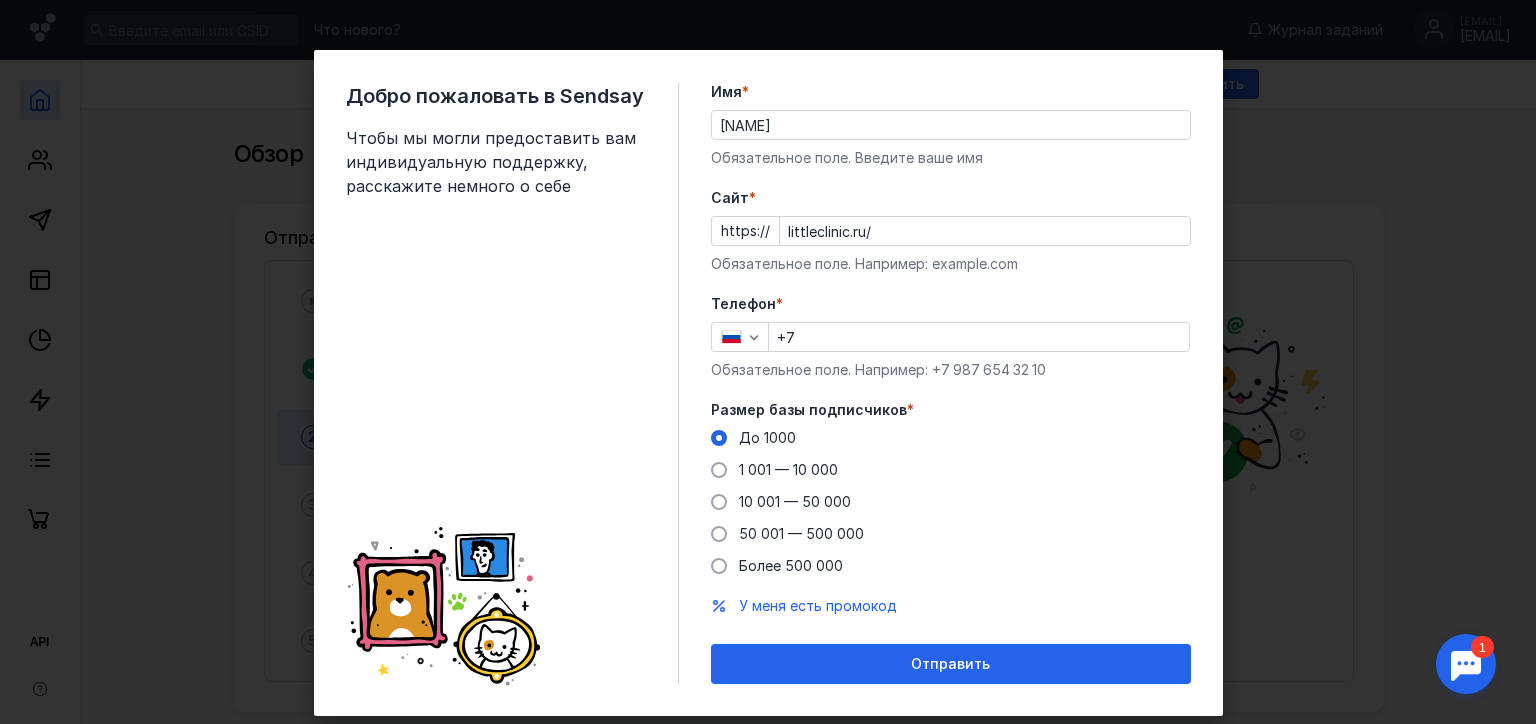 click on "Телефон  * +7 Обязательное поле. Например: +7 987 654 32 10" at bounding box center [951, 337] 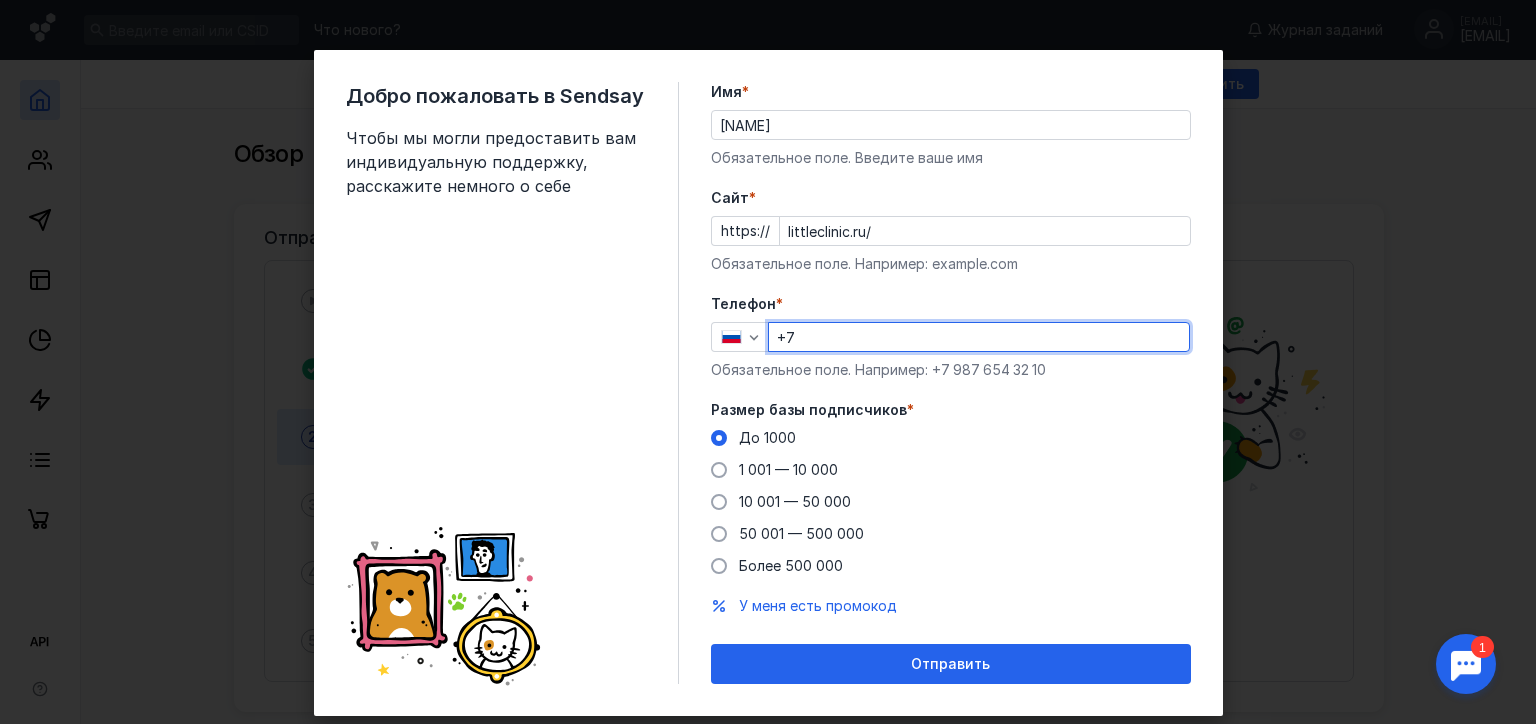 type on "[PHONE]" 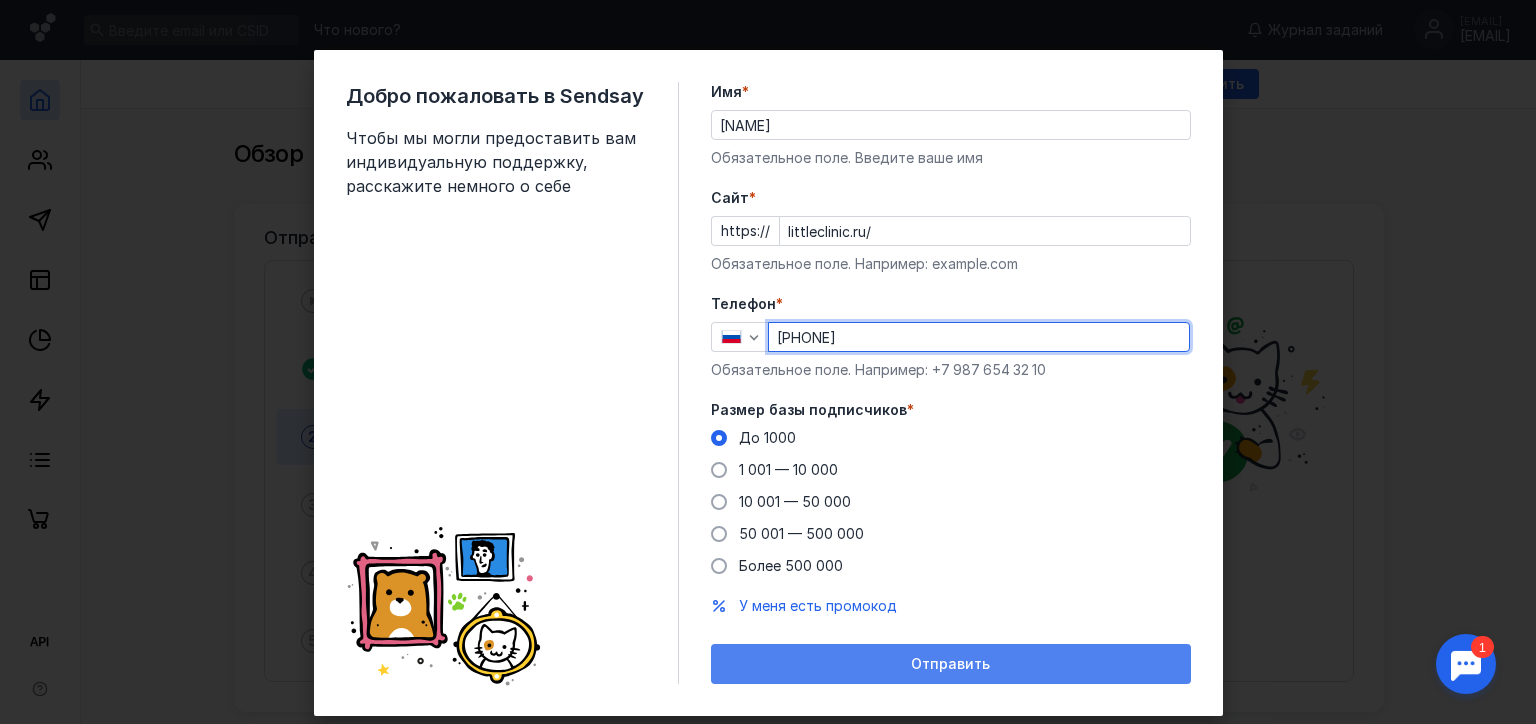 scroll, scrollTop: 42, scrollLeft: 0, axis: vertical 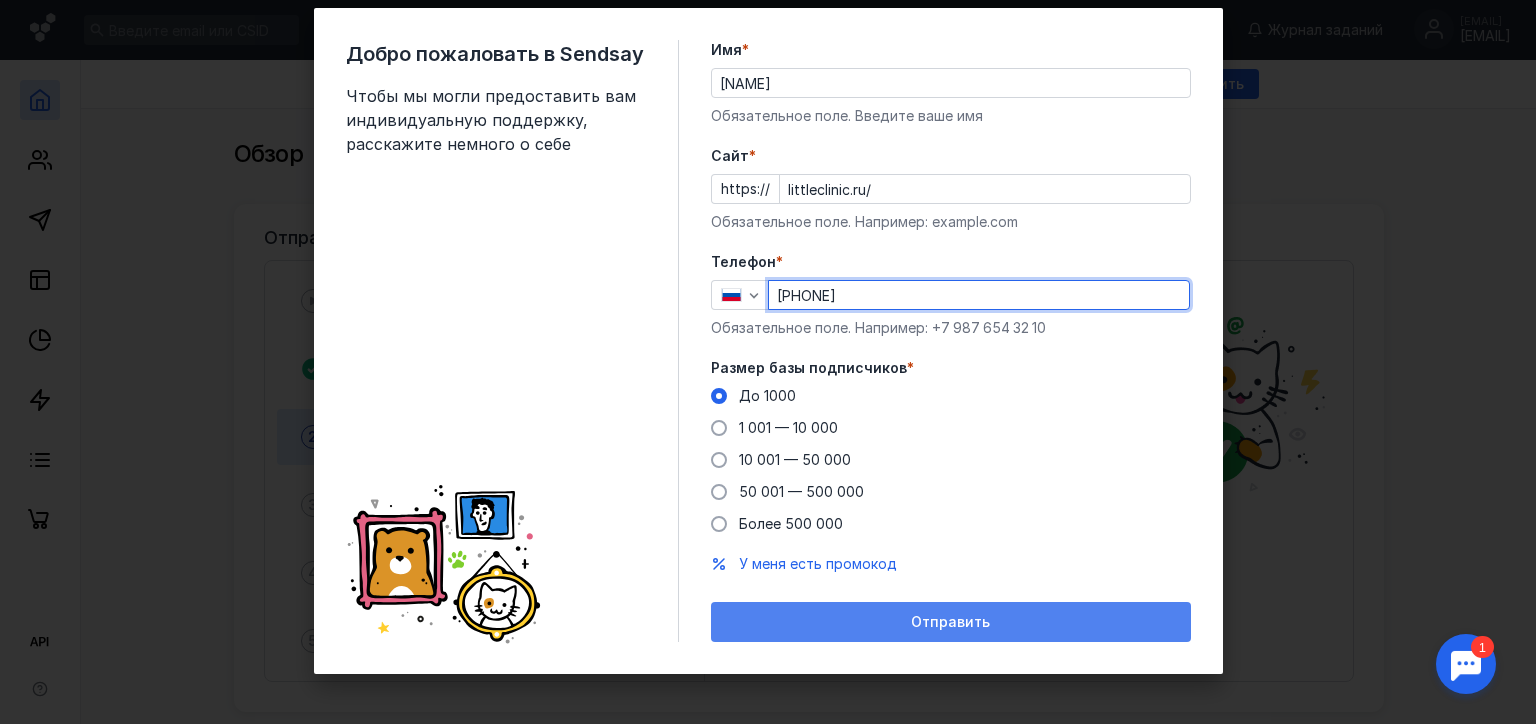 click on "Отправить" at bounding box center [951, 622] 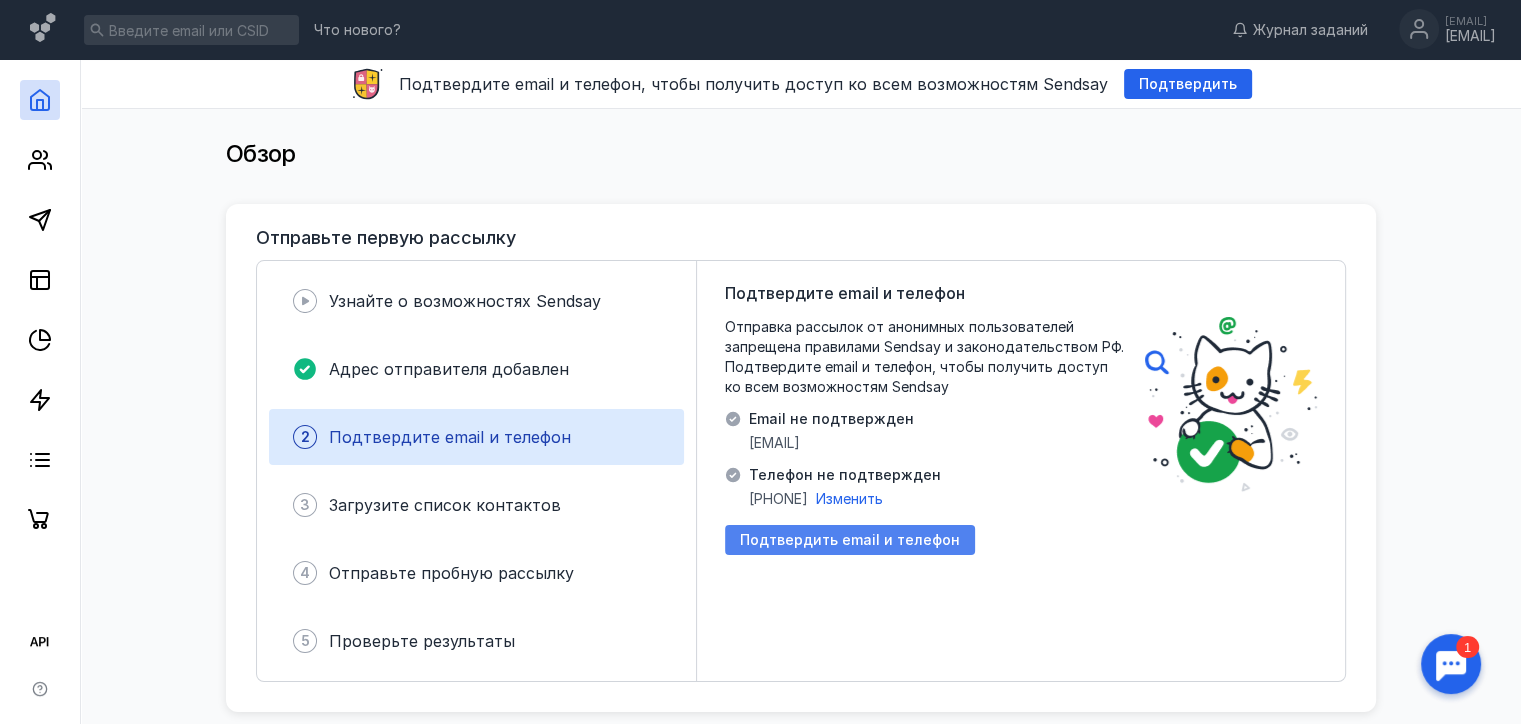 click on "Подтвердить email и телефон" at bounding box center [850, 540] 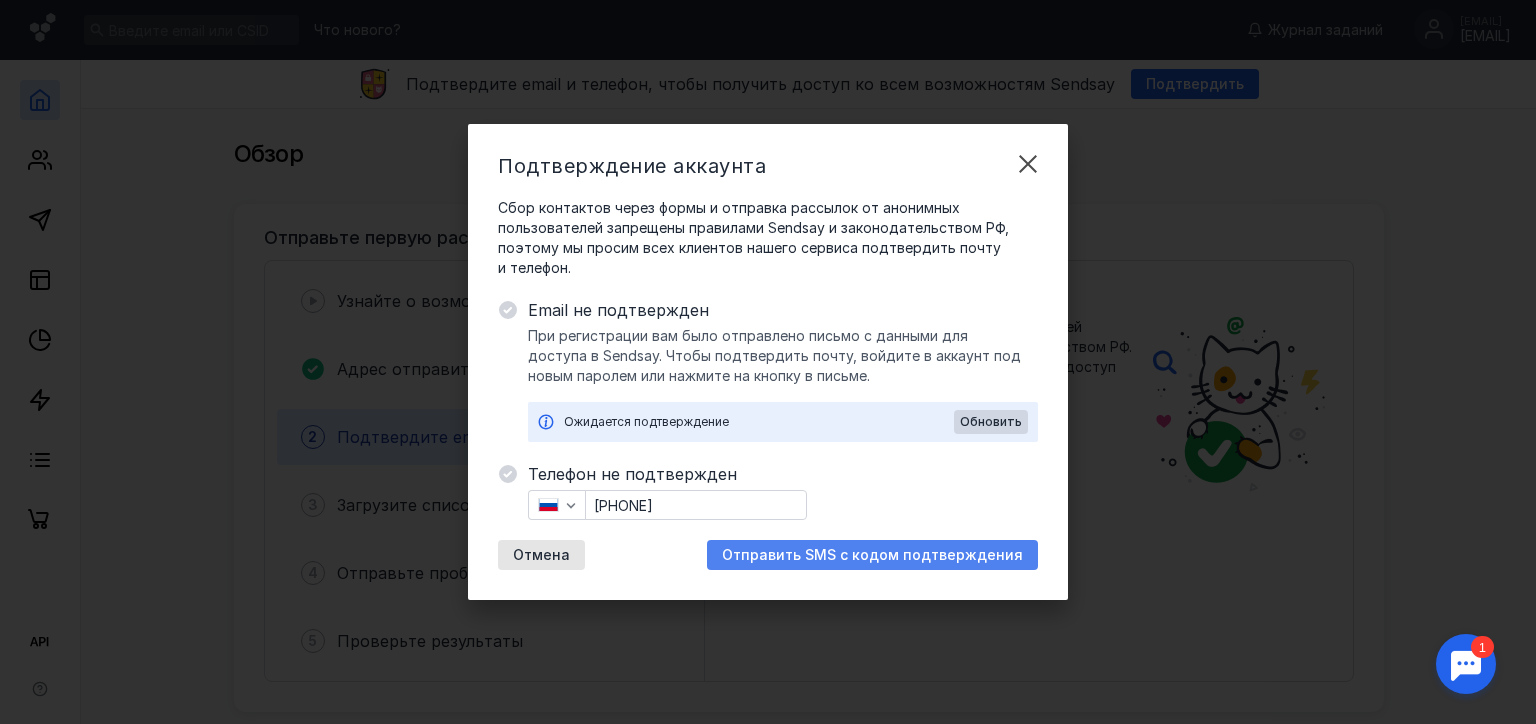 click on "Отправить SMS с кодом подтверждения" at bounding box center [872, 555] 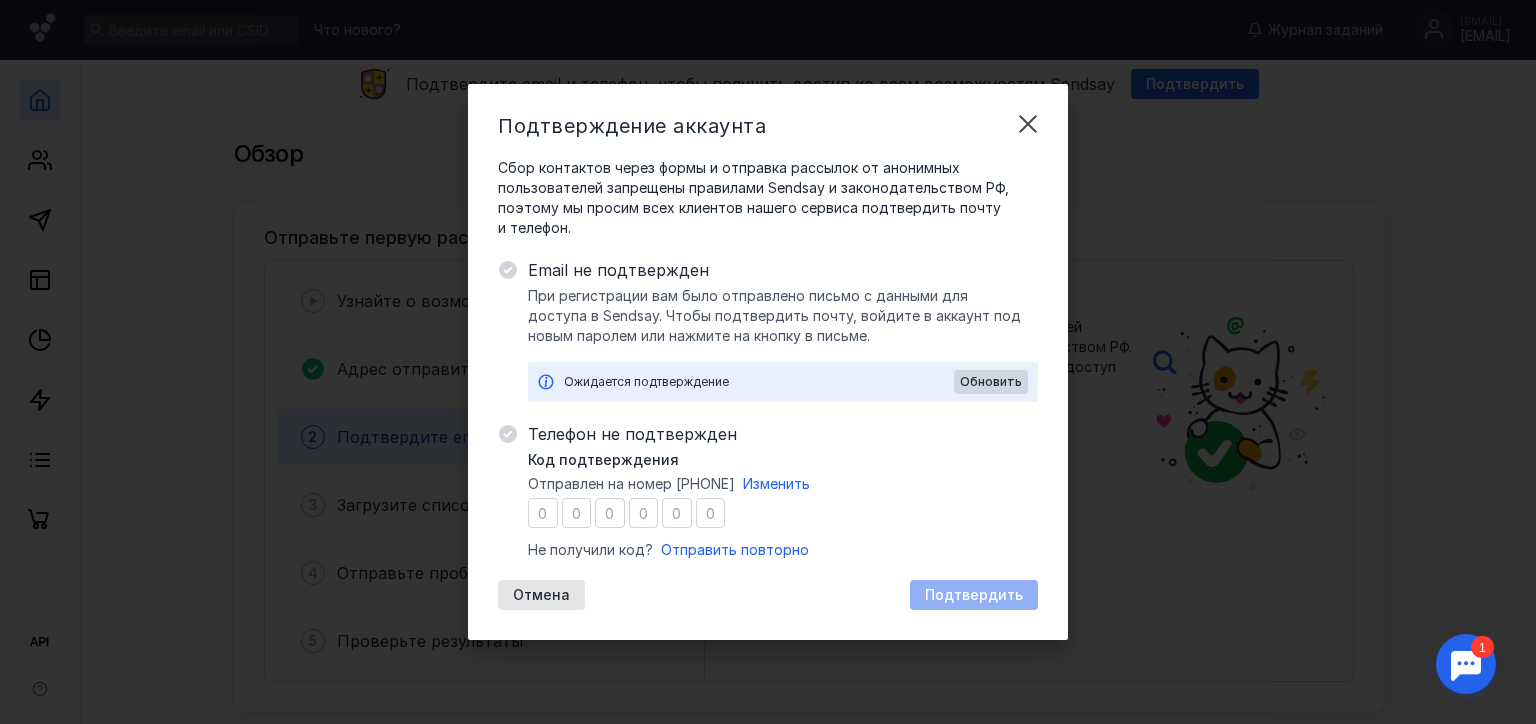 type on "1" 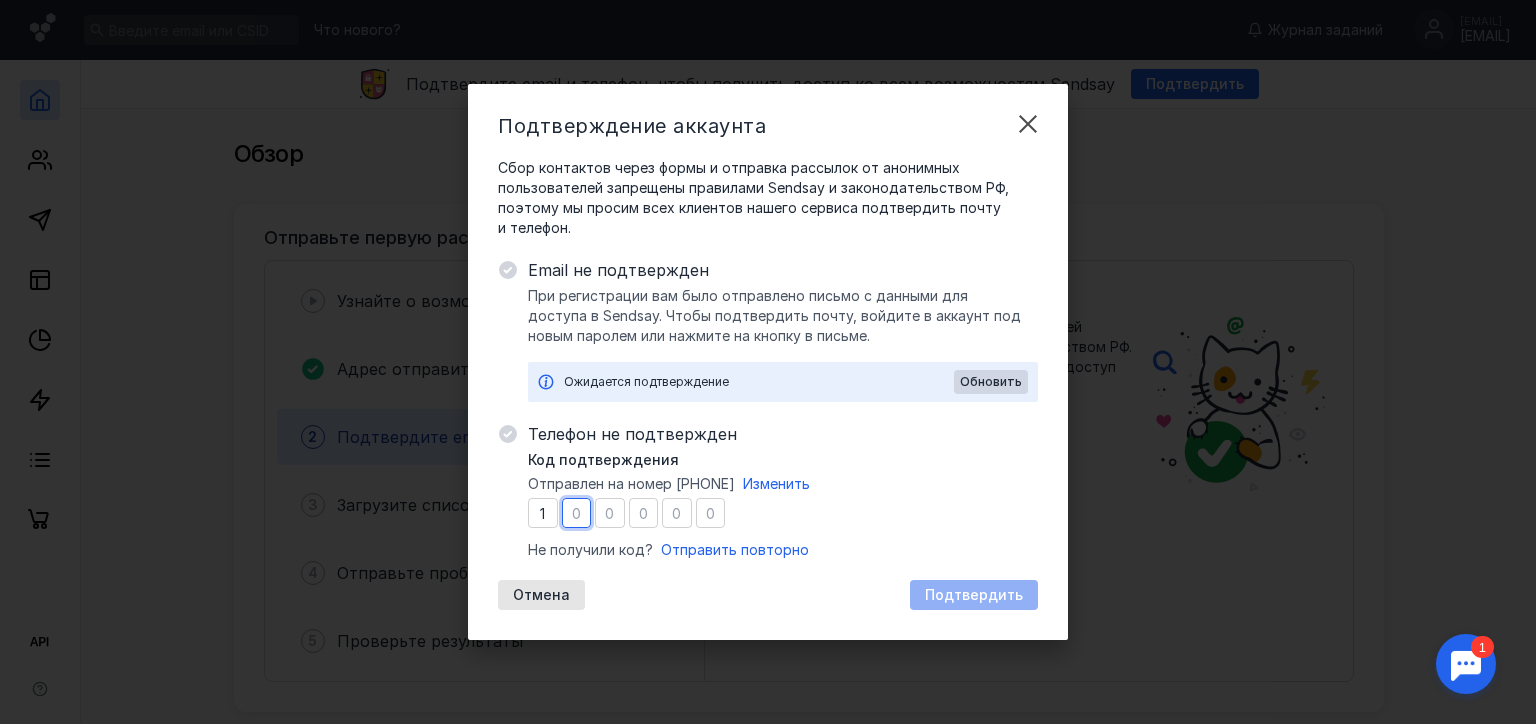 type on "5" 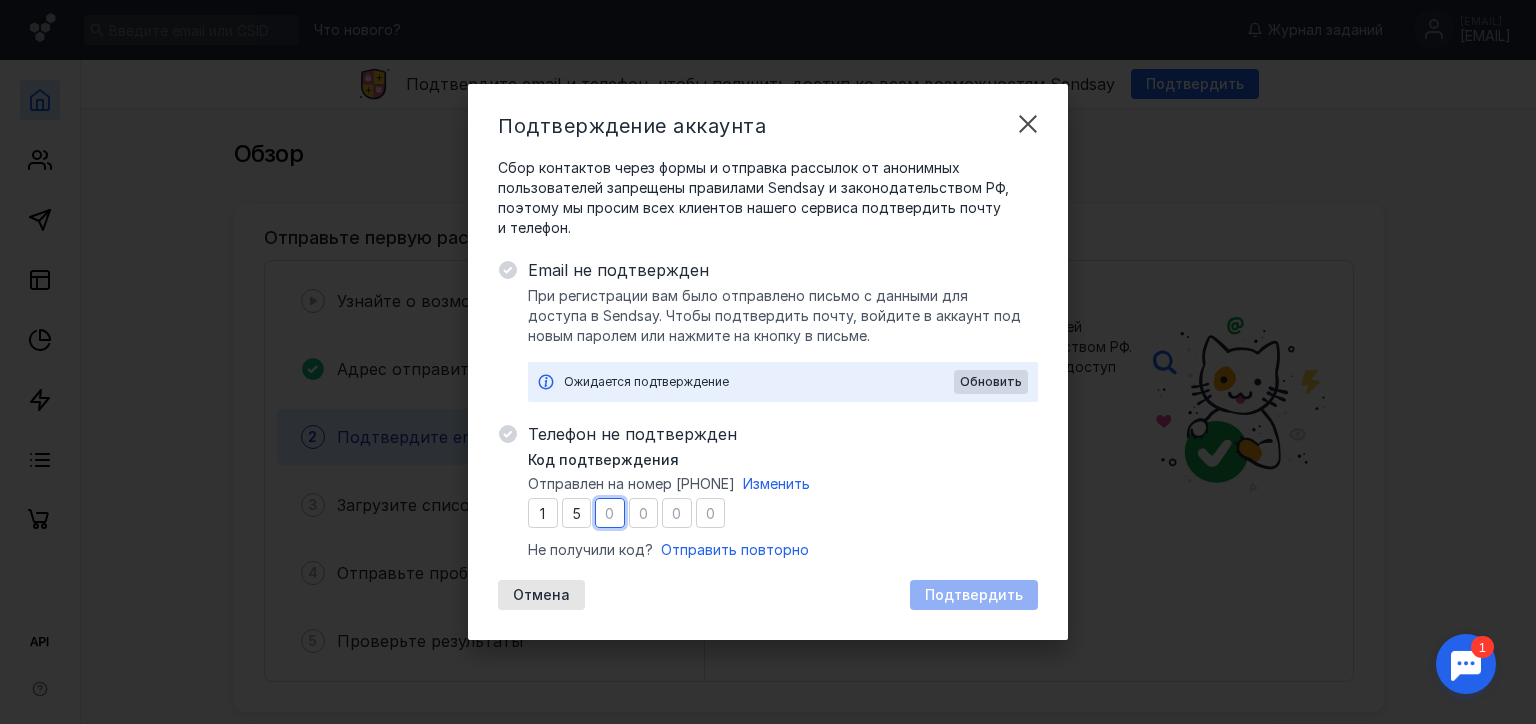 type on "6" 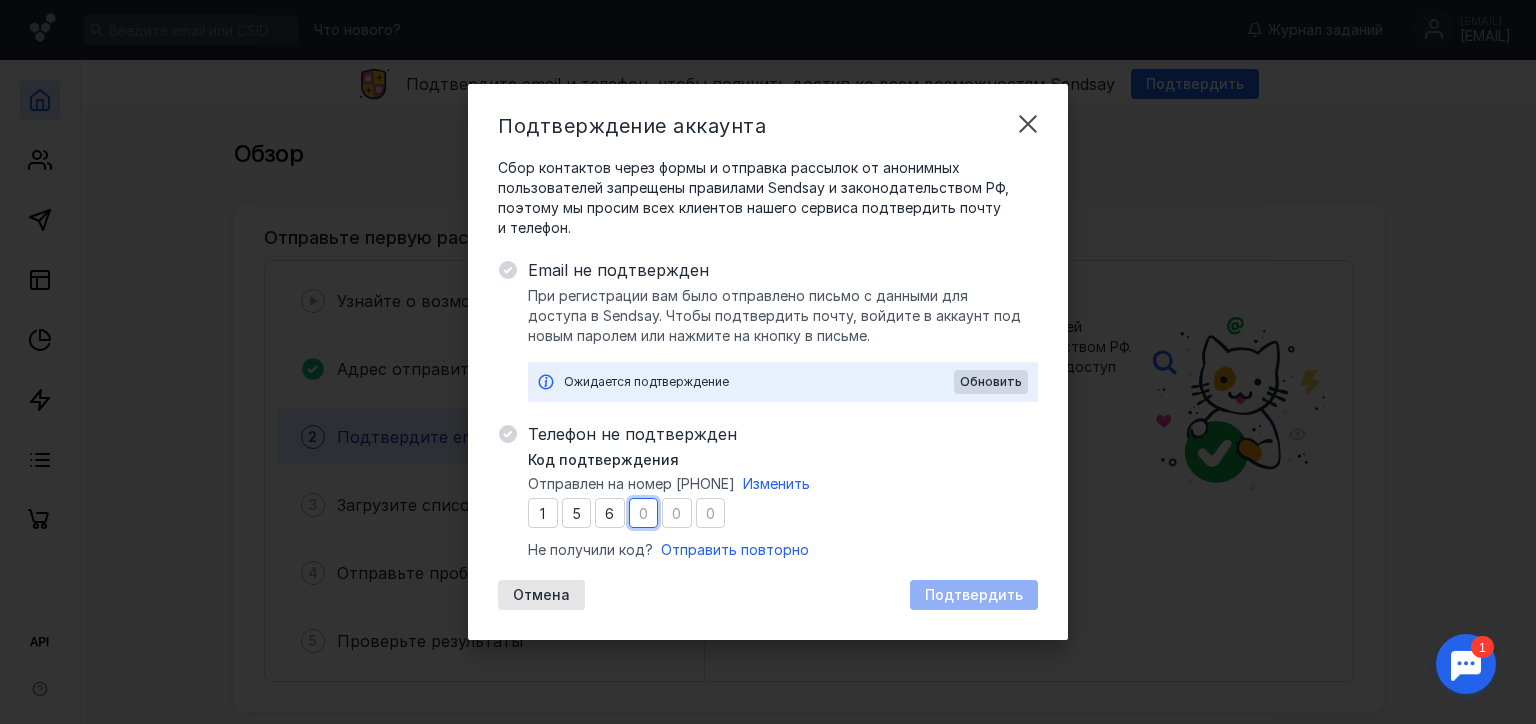 type on "6" 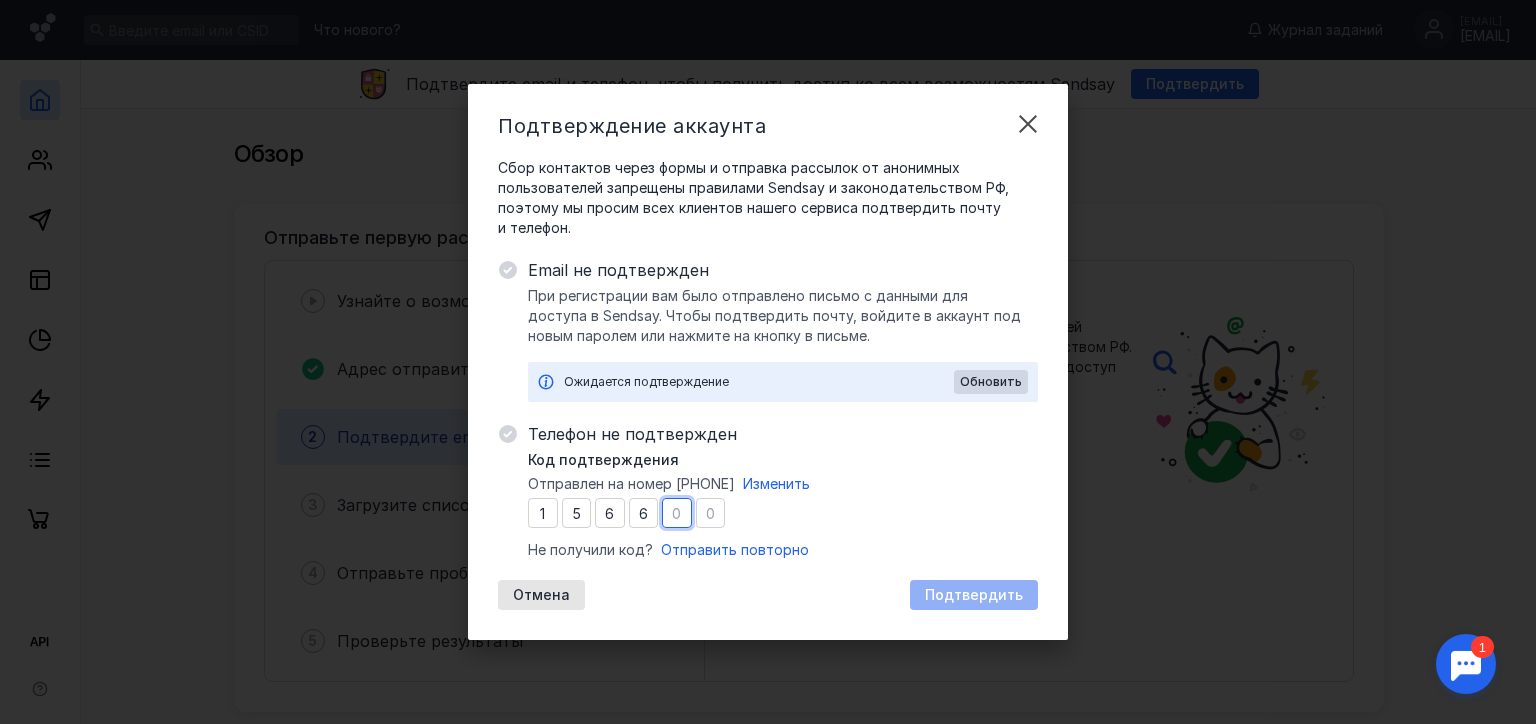 type on "0" 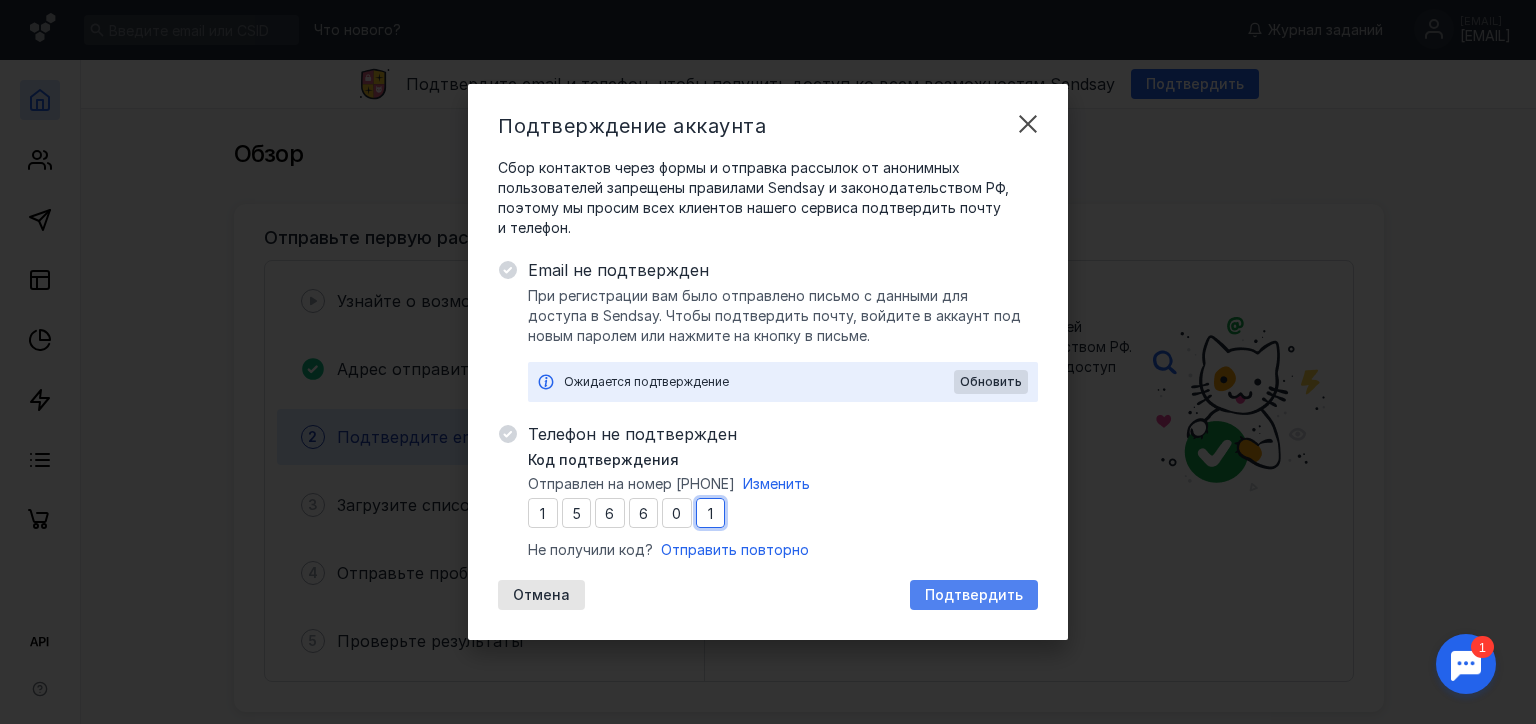 type on "1" 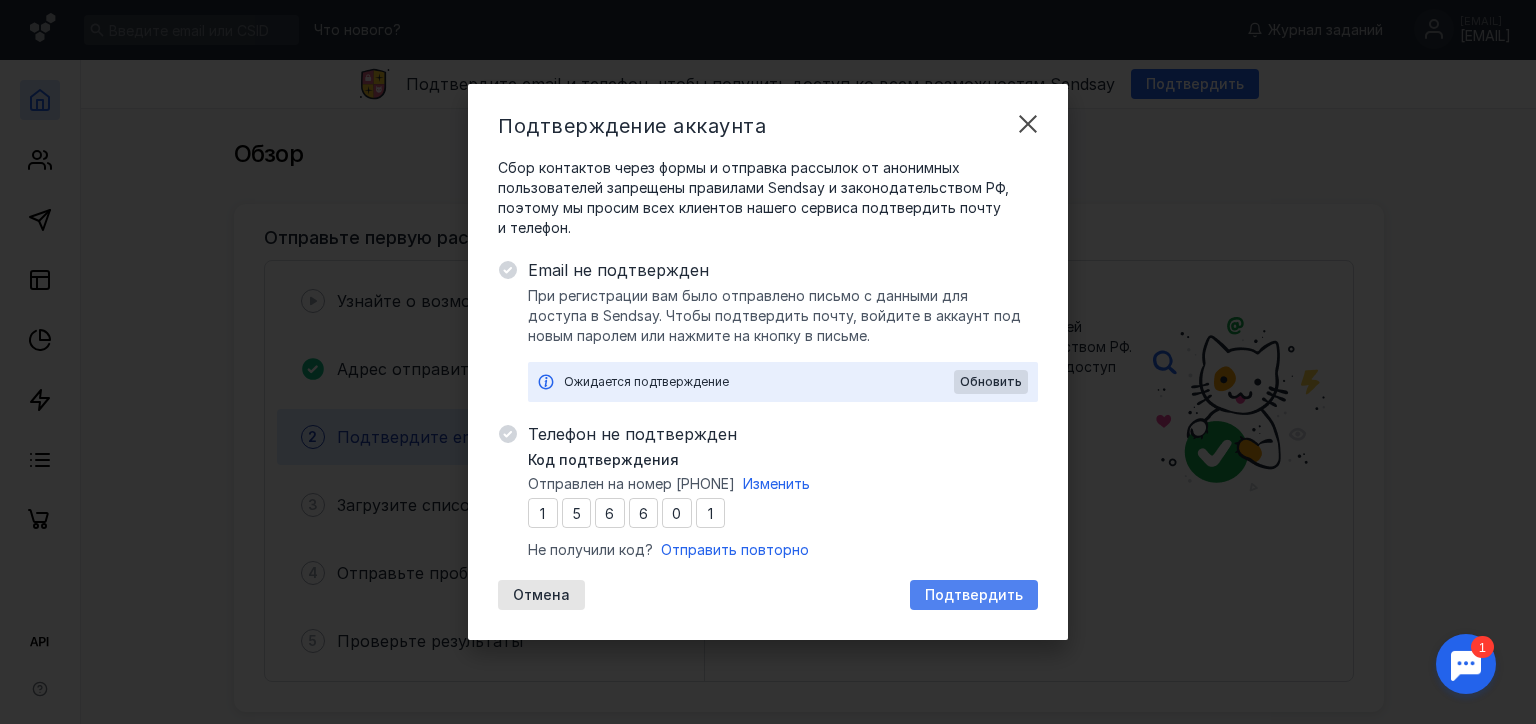 click on "Подтвердить" at bounding box center (974, 595) 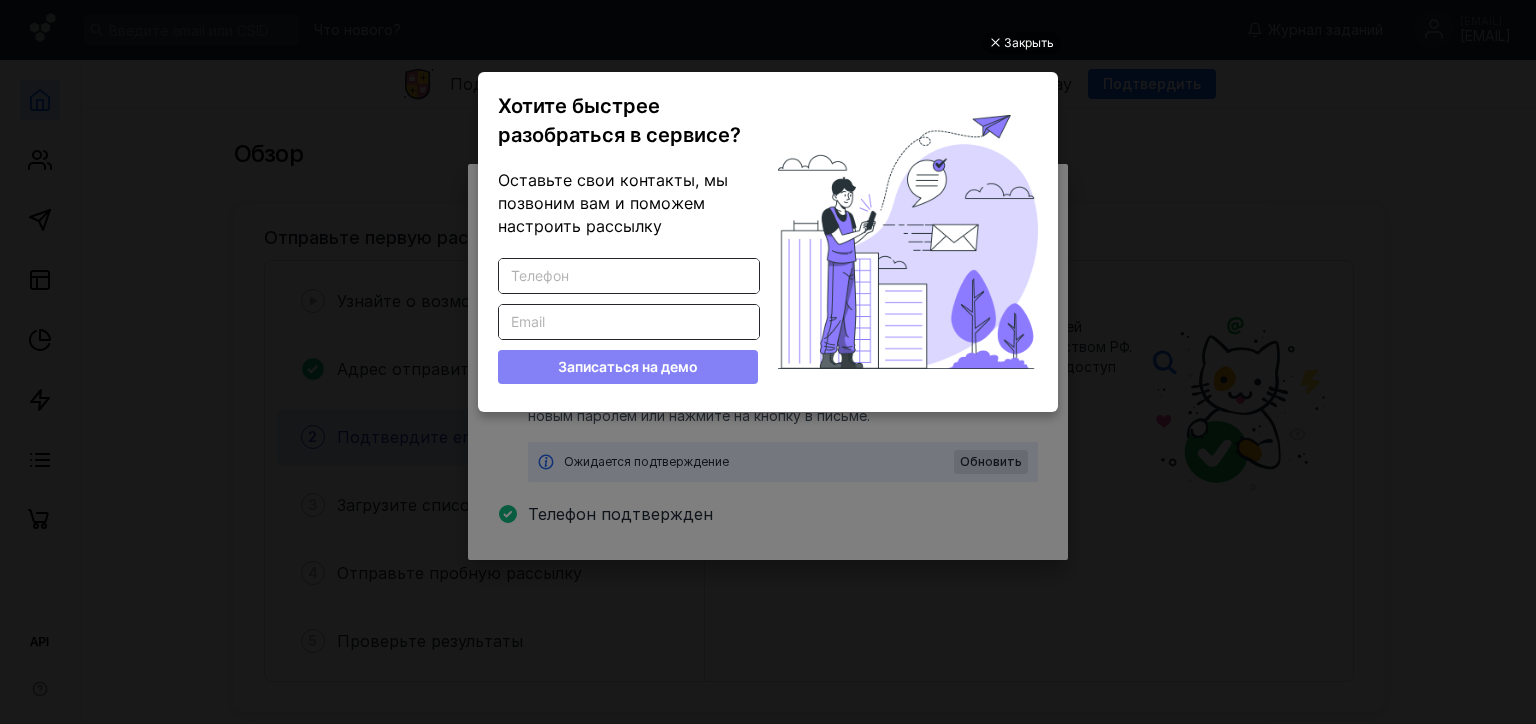 scroll, scrollTop: 0, scrollLeft: 0, axis: both 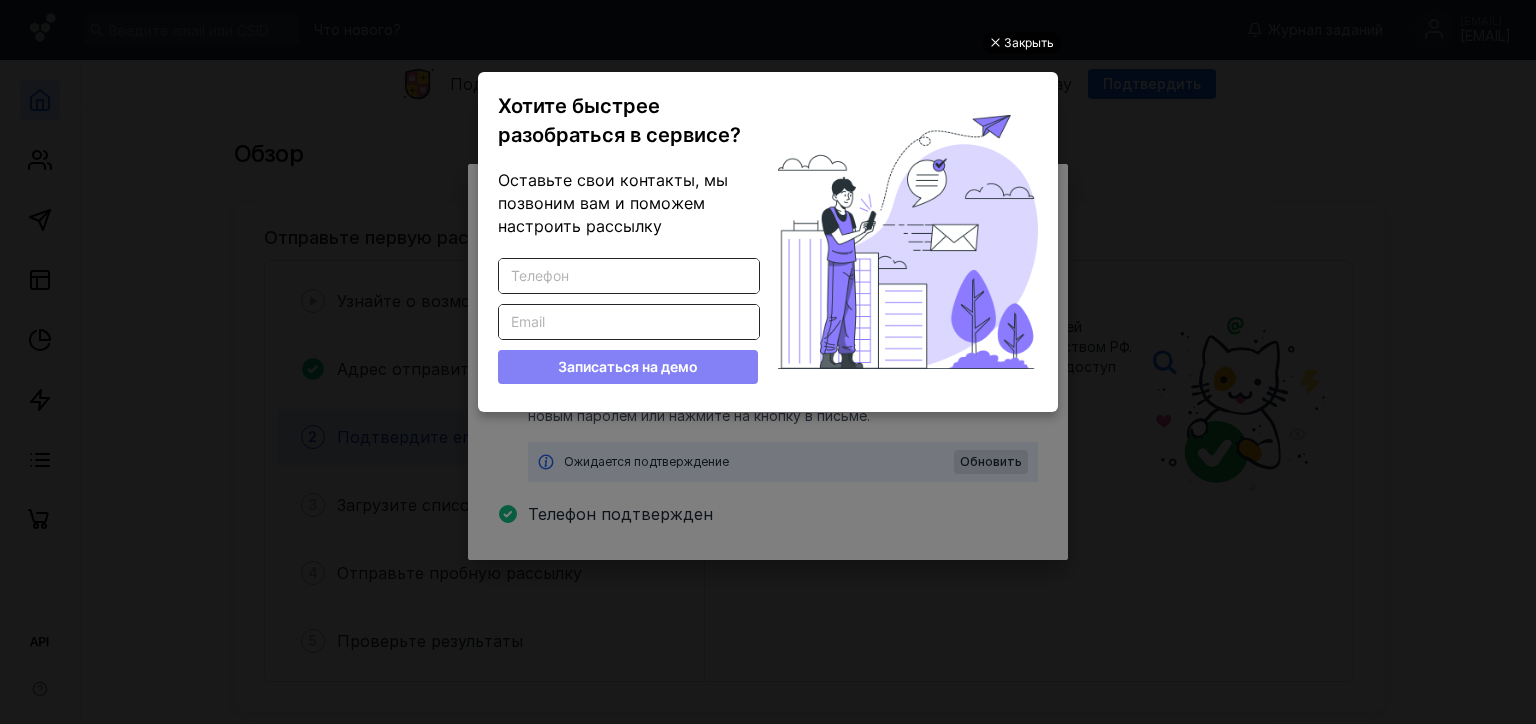 click on "Закрыть" at bounding box center (1029, 43) 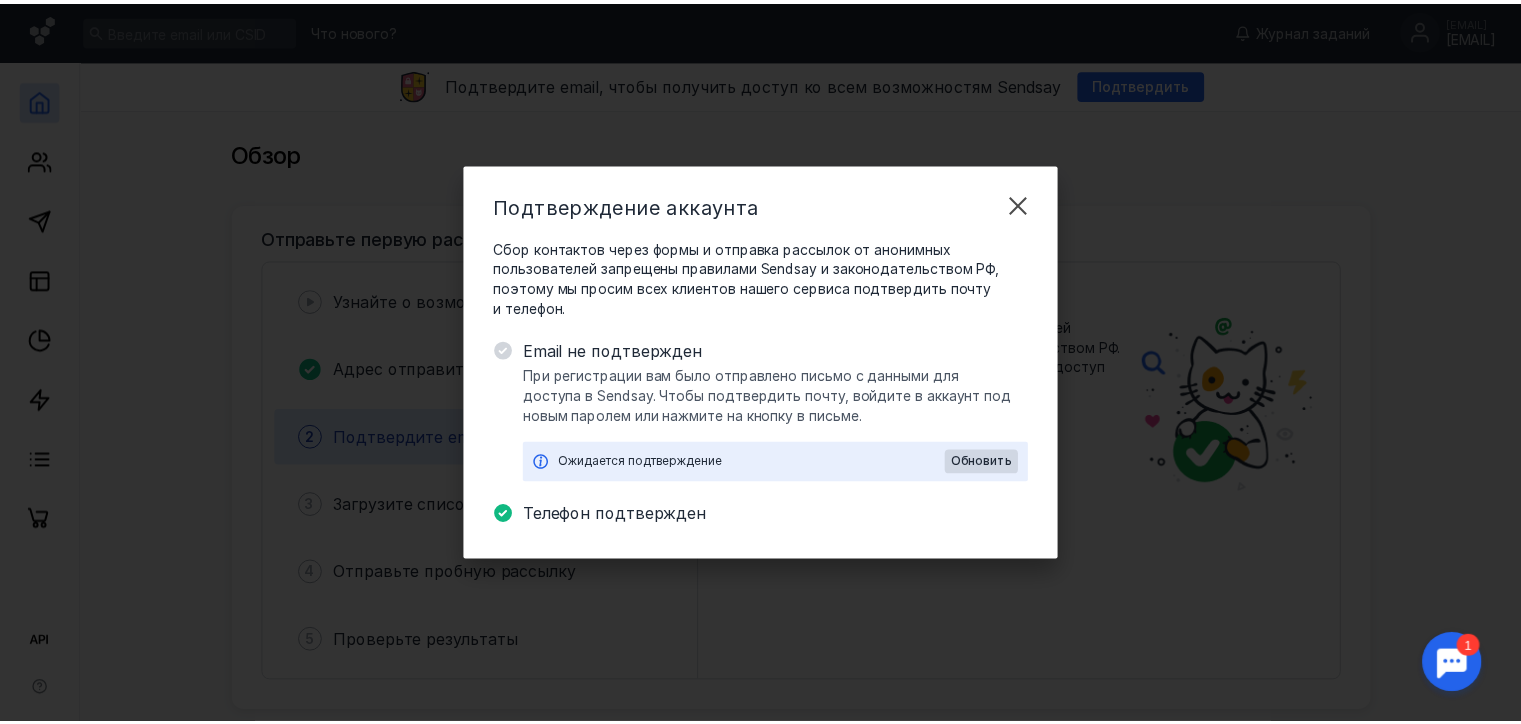 scroll, scrollTop: 0, scrollLeft: 0, axis: both 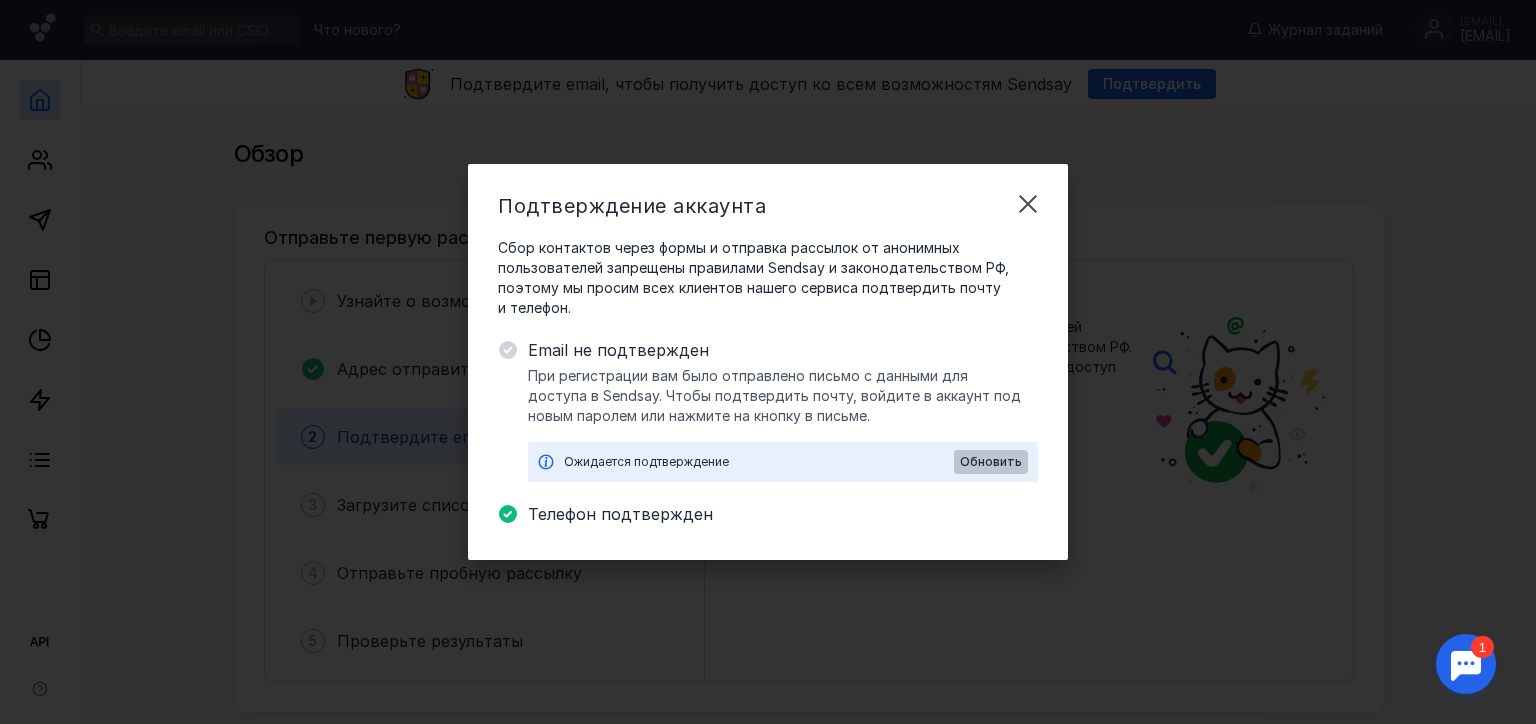 click on "Обновить" at bounding box center [991, 462] 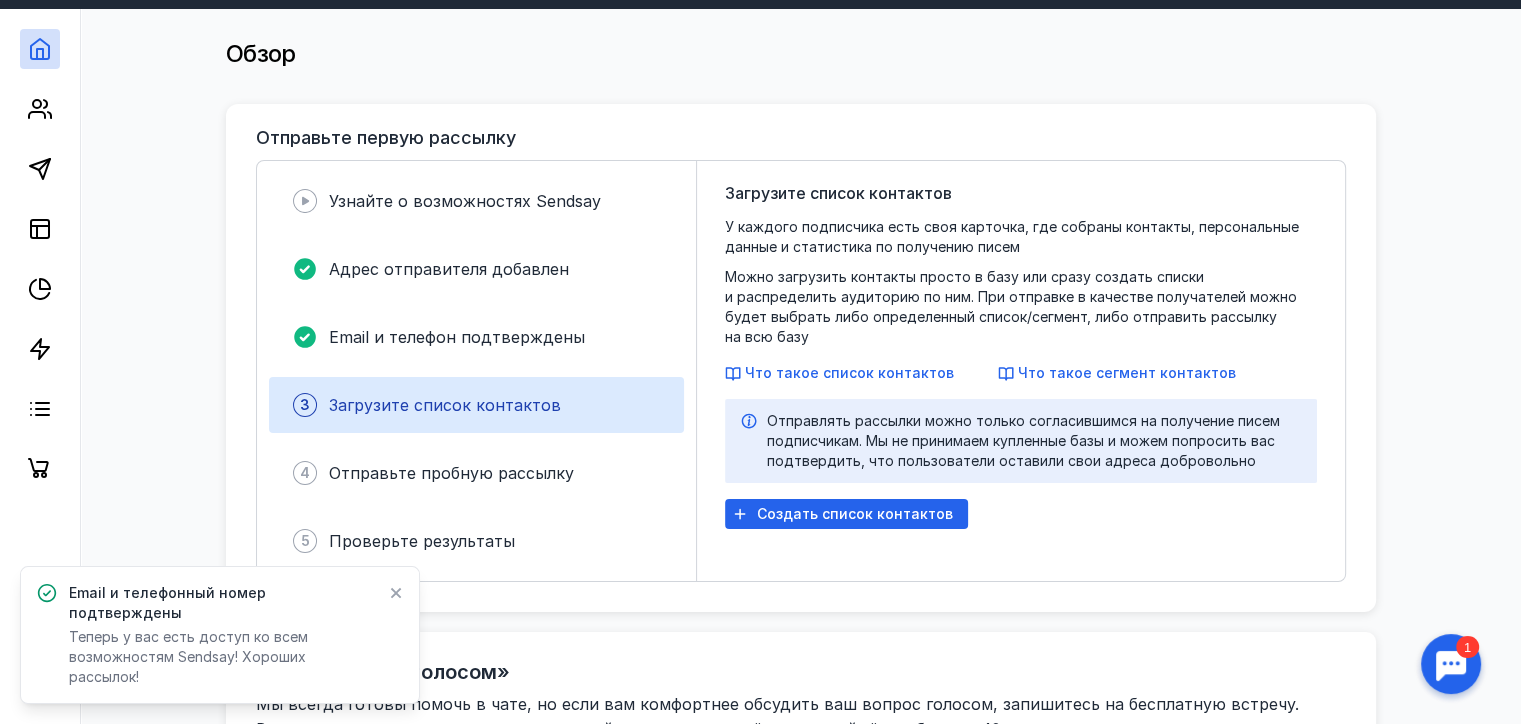 scroll, scrollTop: 100, scrollLeft: 0, axis: vertical 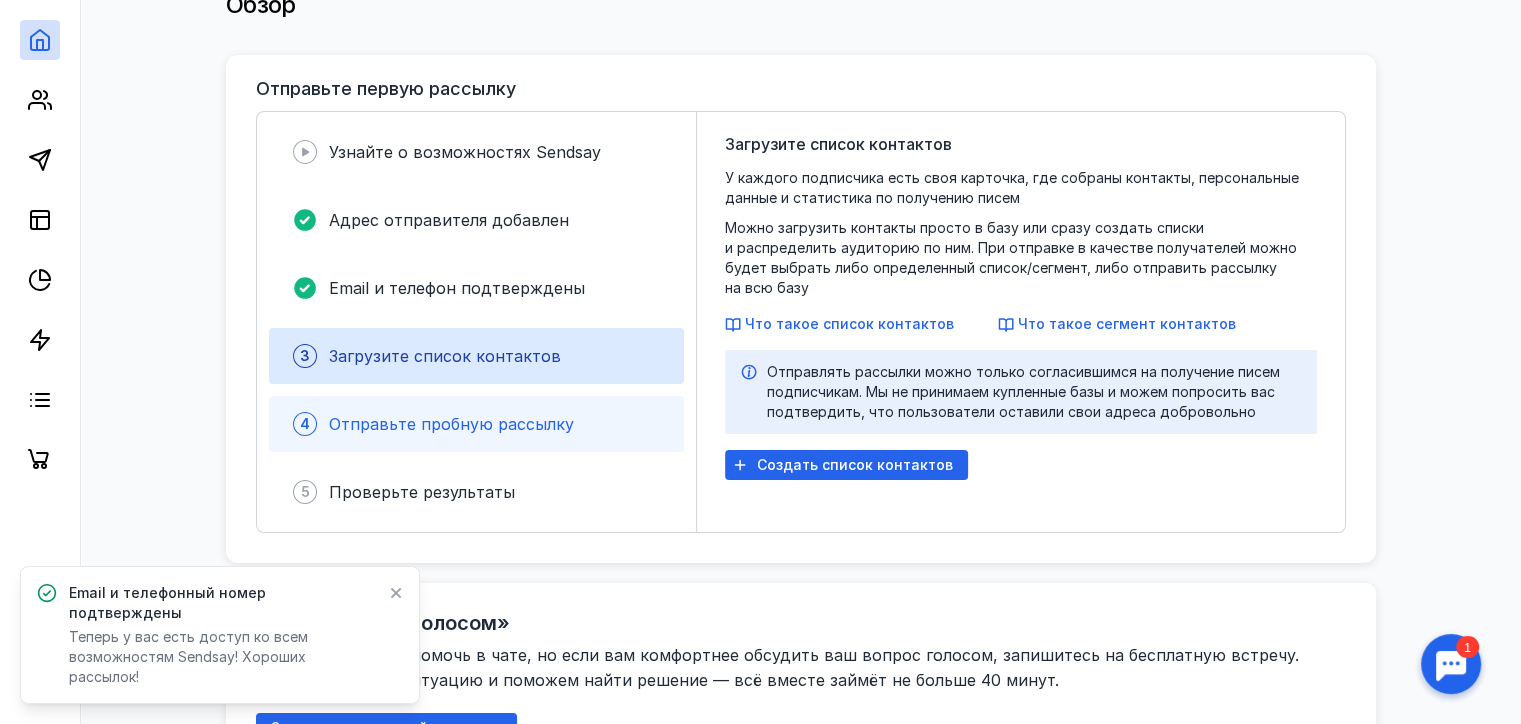 click on "Отправьте пробную рассылку" at bounding box center (451, 424) 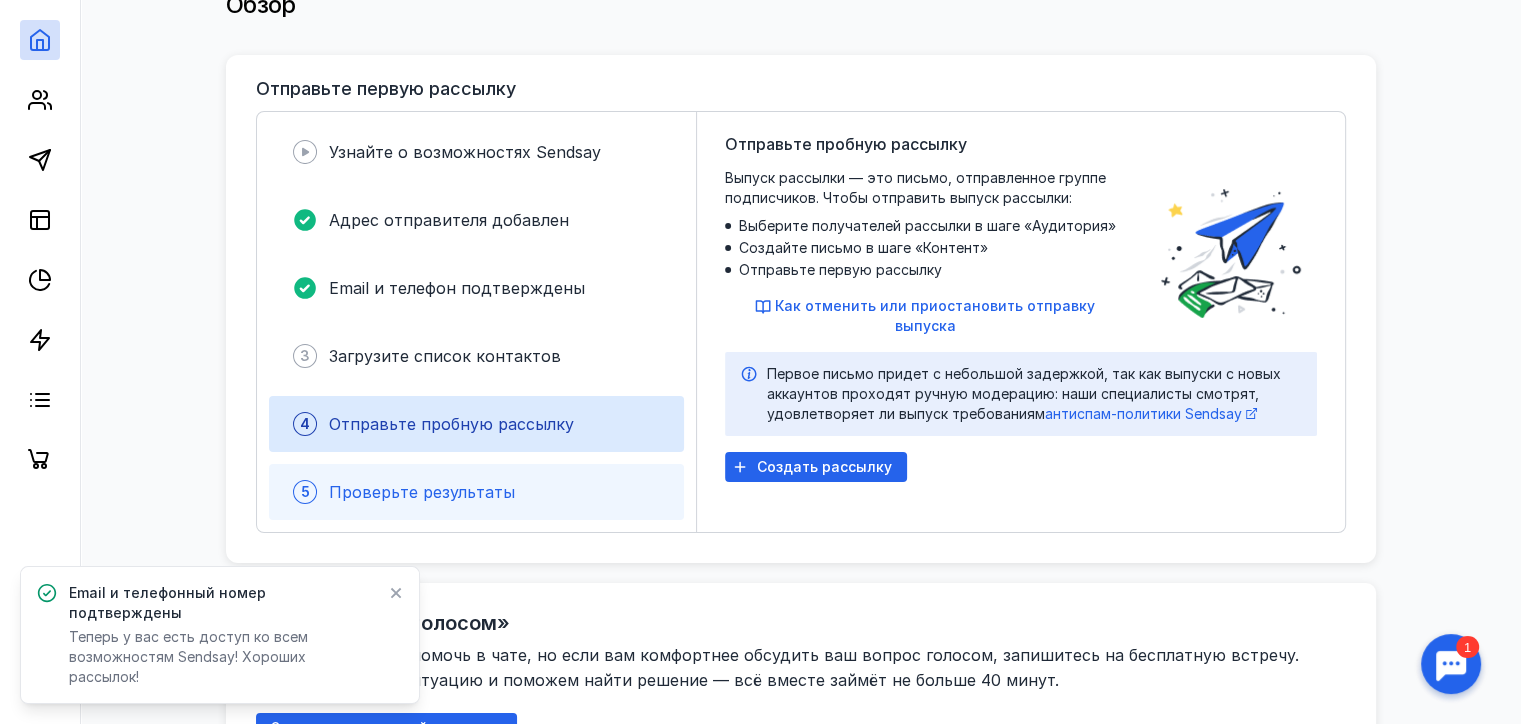 click on "Проверьте результаты" at bounding box center (422, 492) 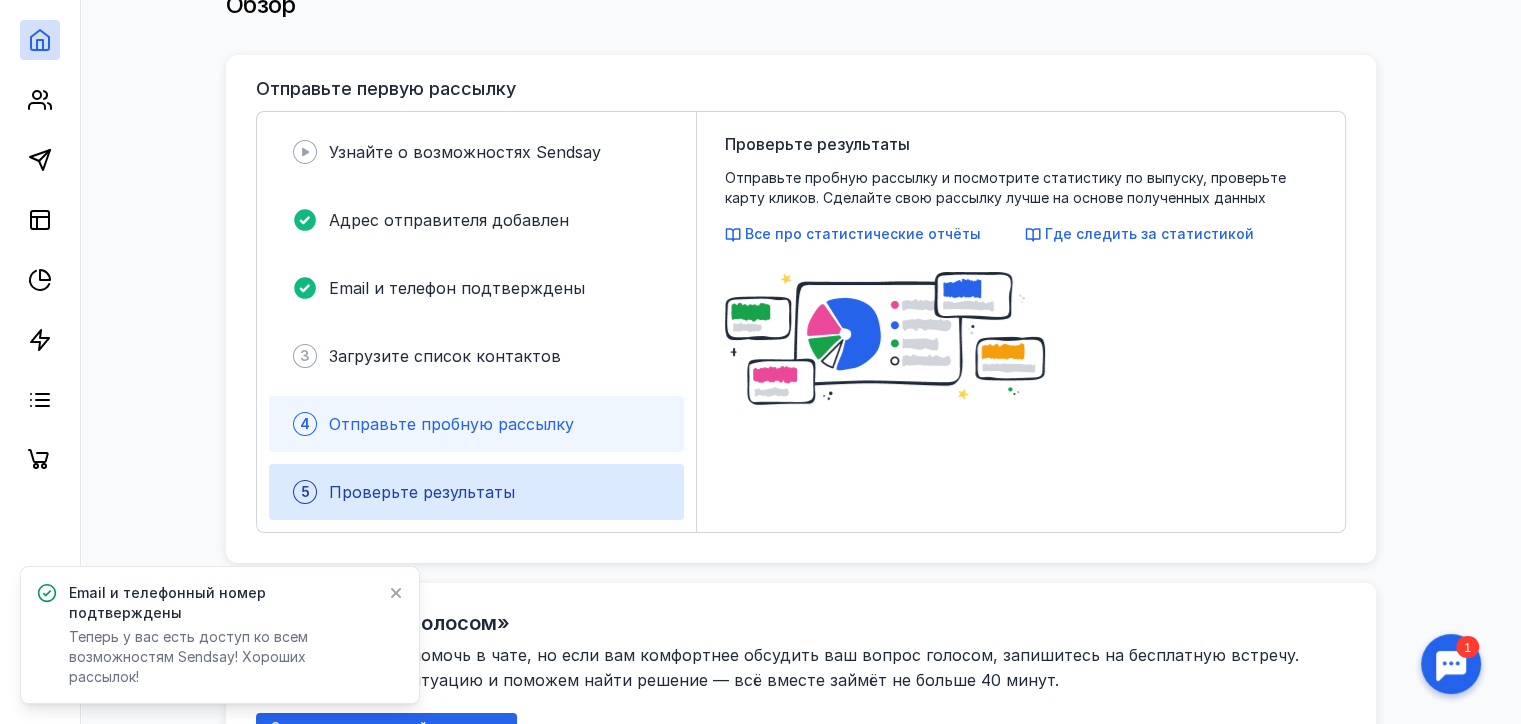 click on "4 Отправьте пробную рассылку" at bounding box center [476, 424] 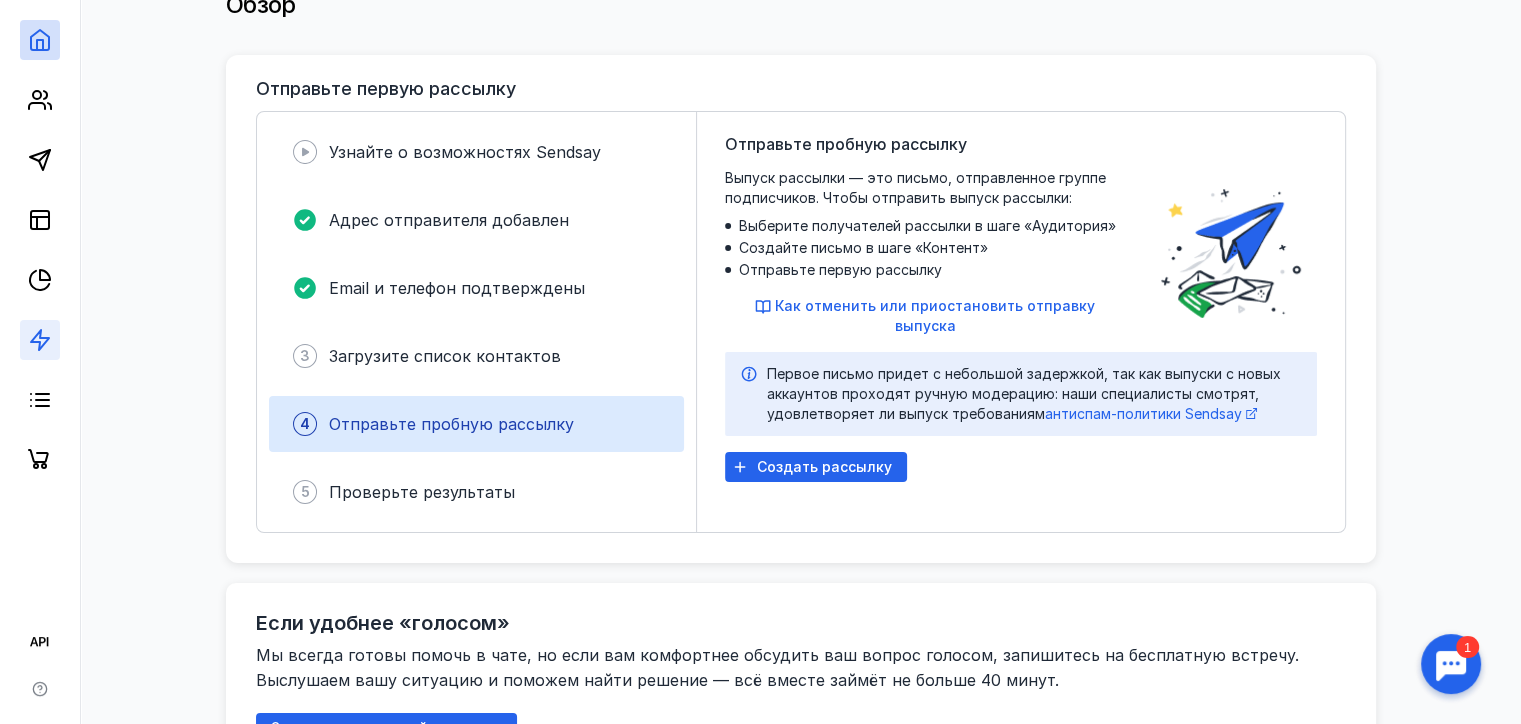 click 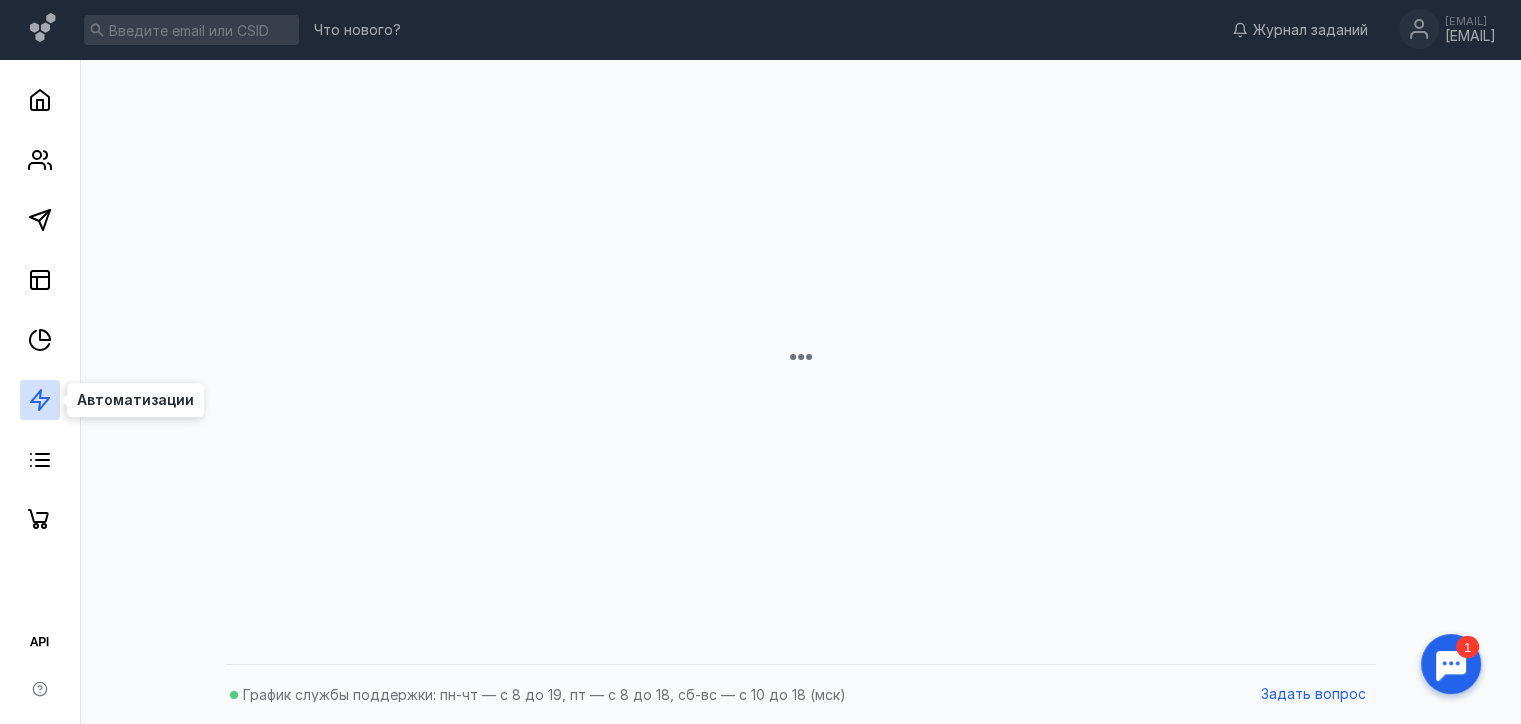 scroll, scrollTop: 0, scrollLeft: 0, axis: both 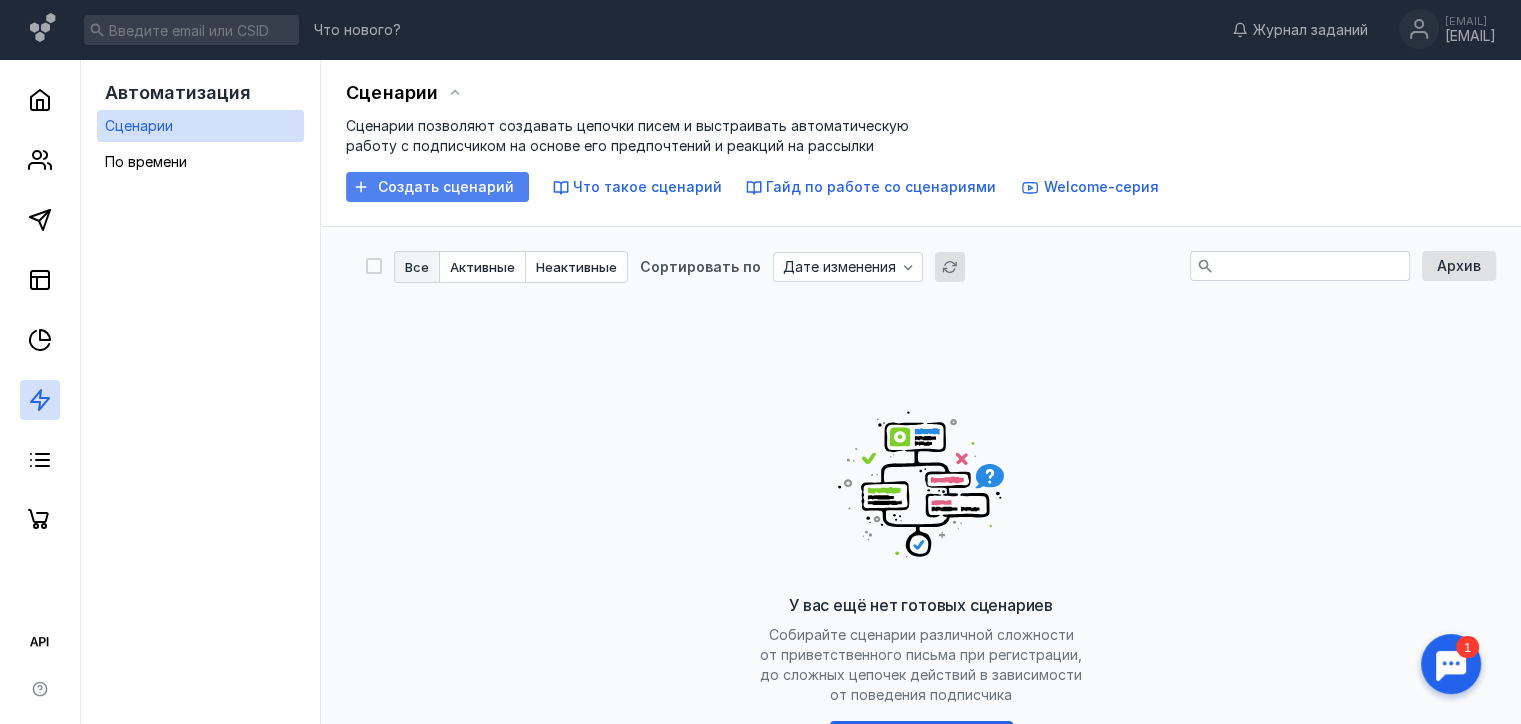 click on "Создать сценарий" at bounding box center (446, 187) 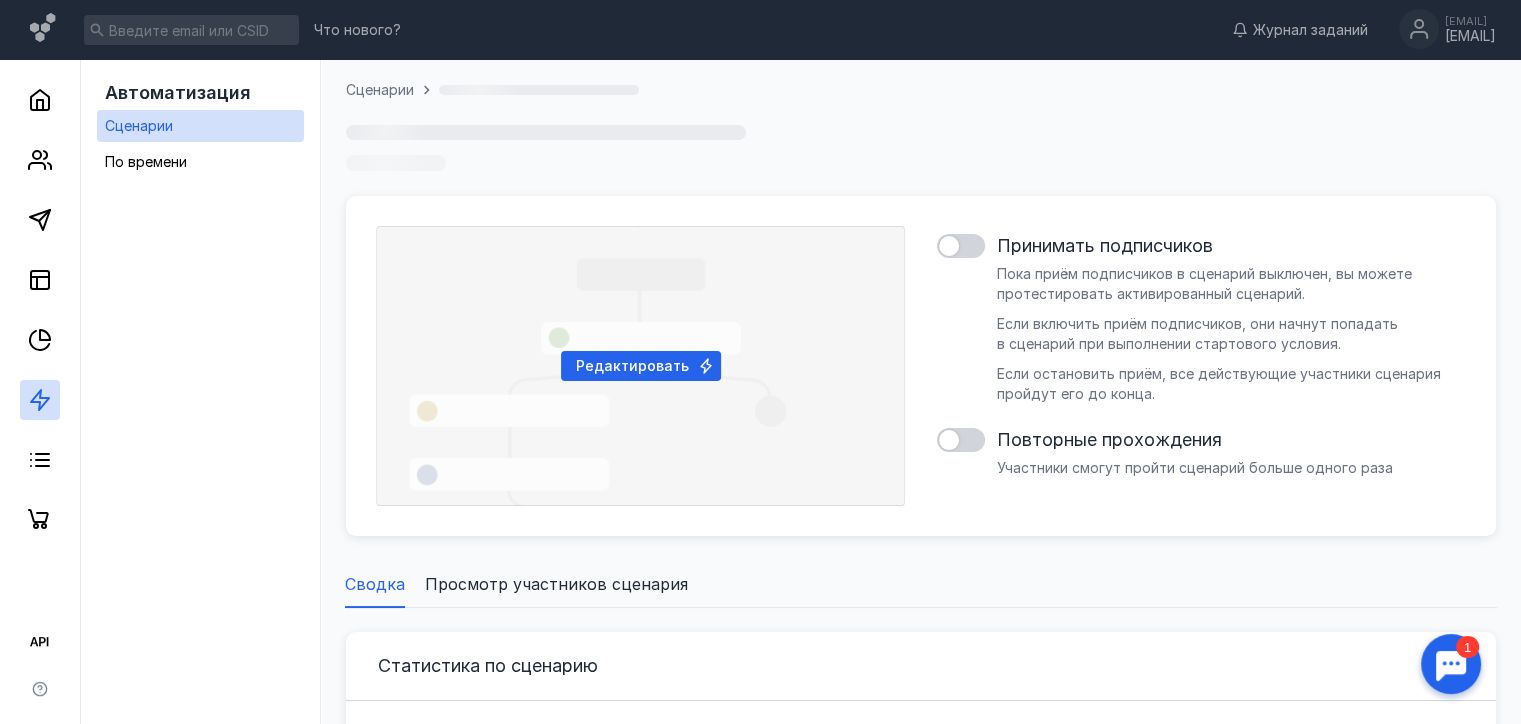scroll, scrollTop: 0, scrollLeft: 0, axis: both 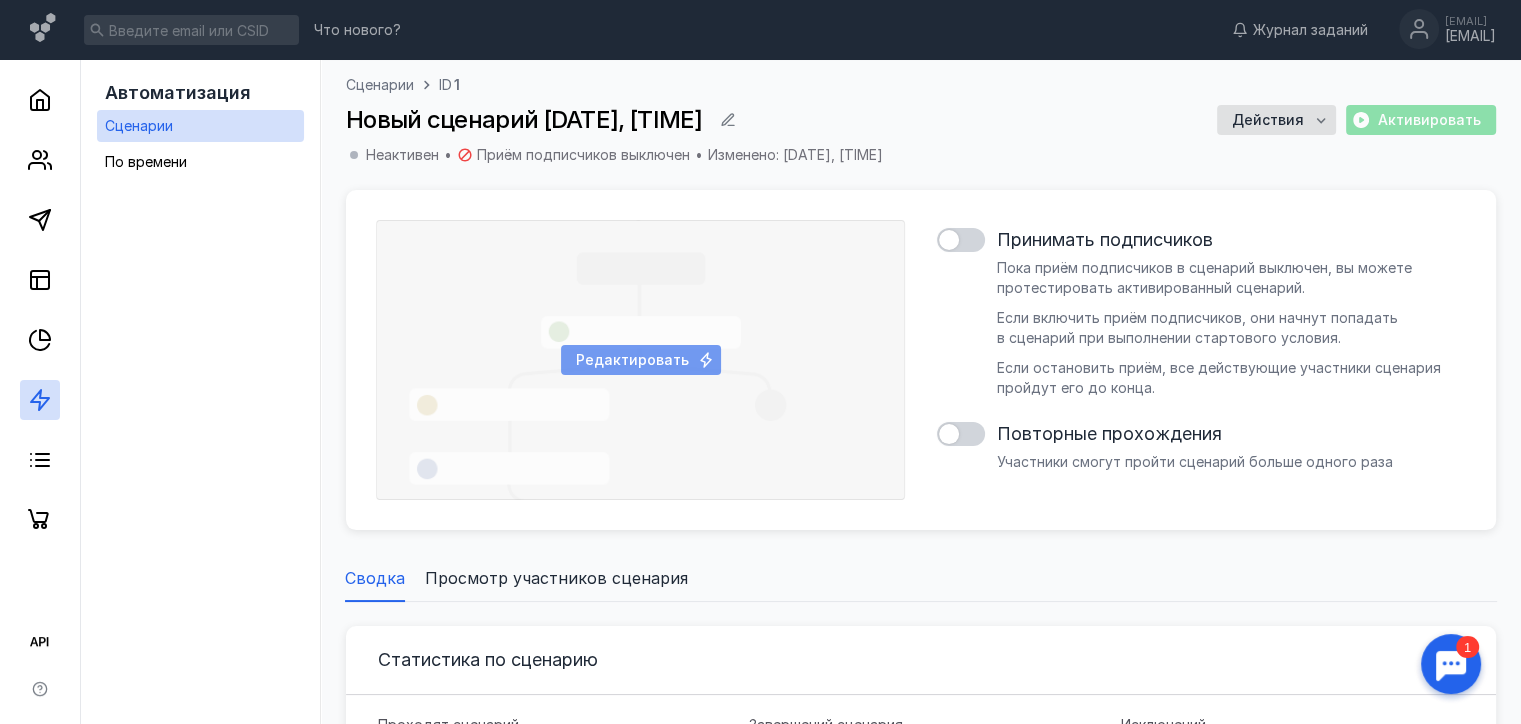 click on "Редактировать" at bounding box center (641, 360) 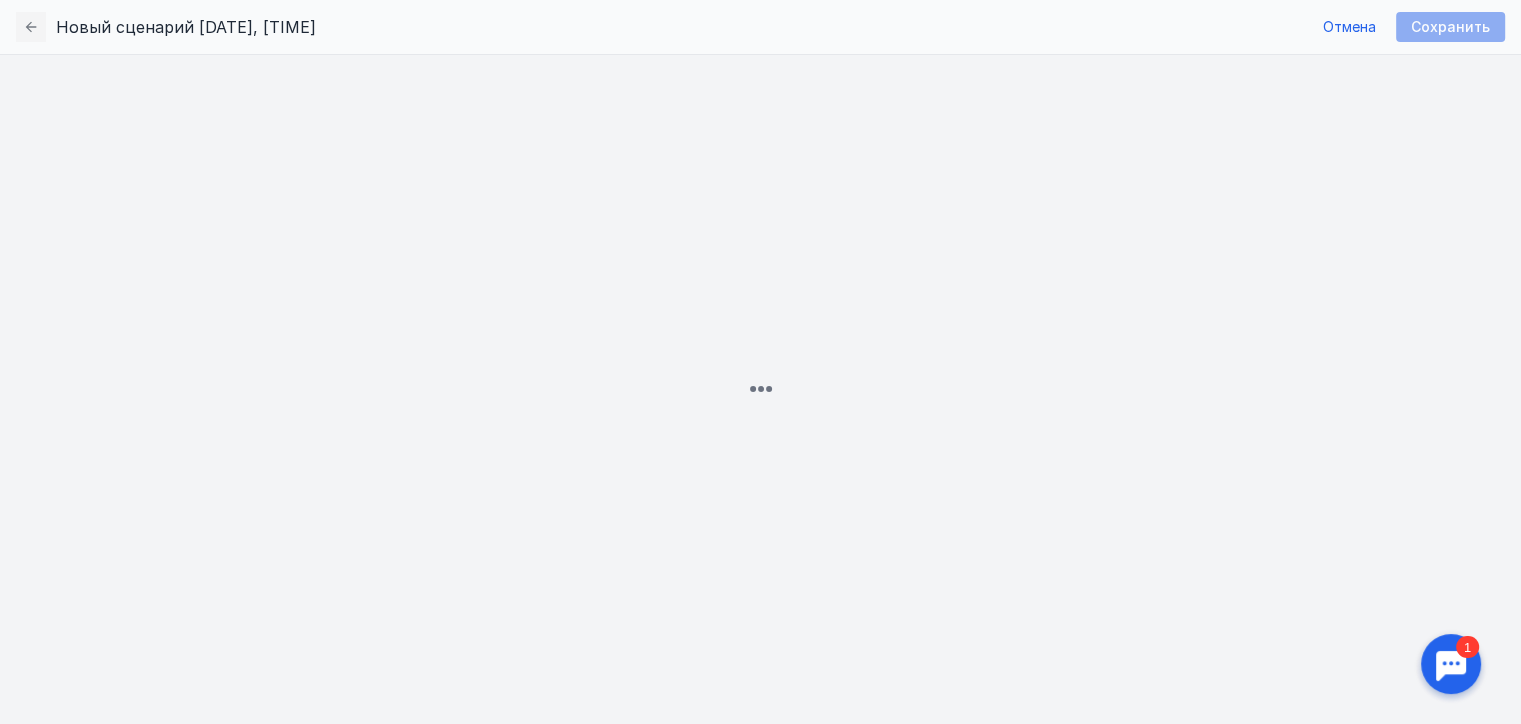 scroll, scrollTop: 0, scrollLeft: 0, axis: both 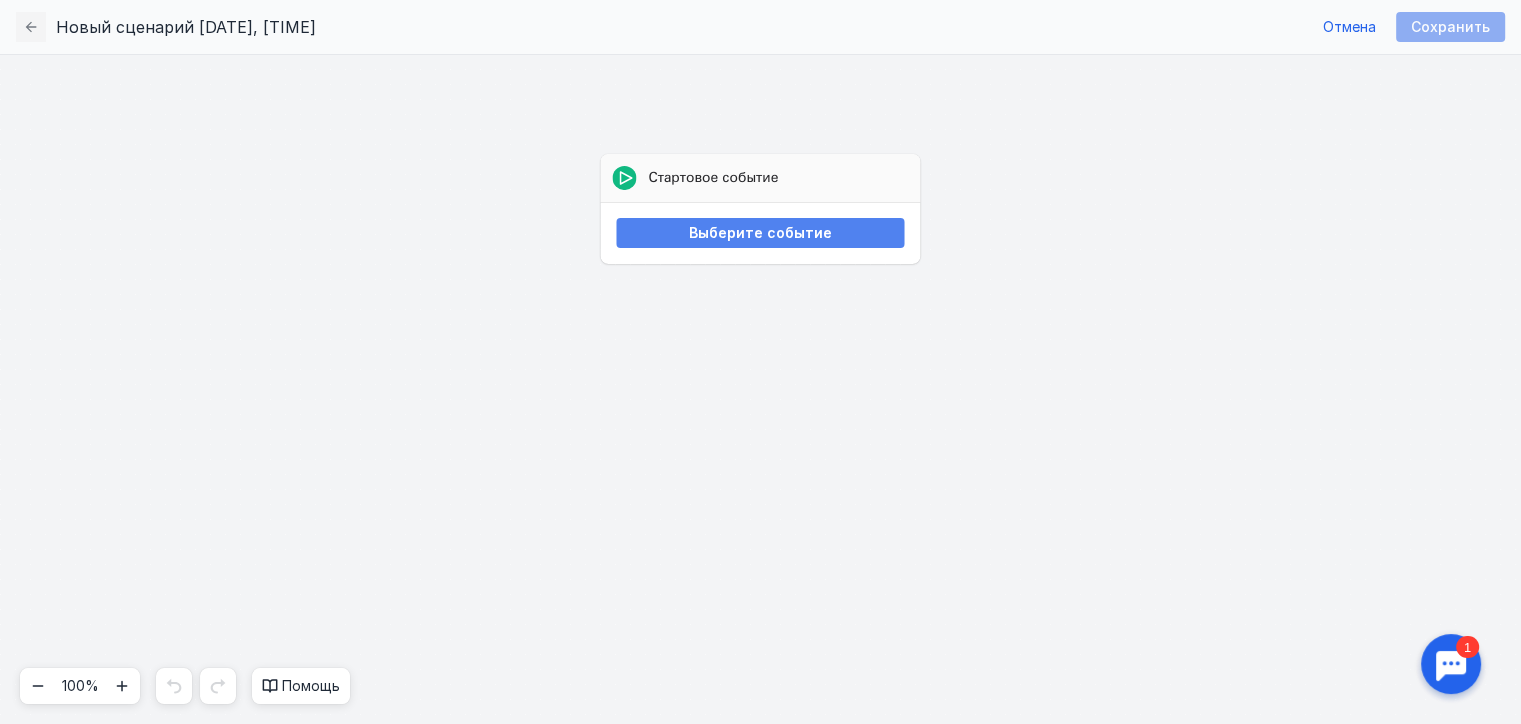 click on "Выберите событие" at bounding box center (760, 233) 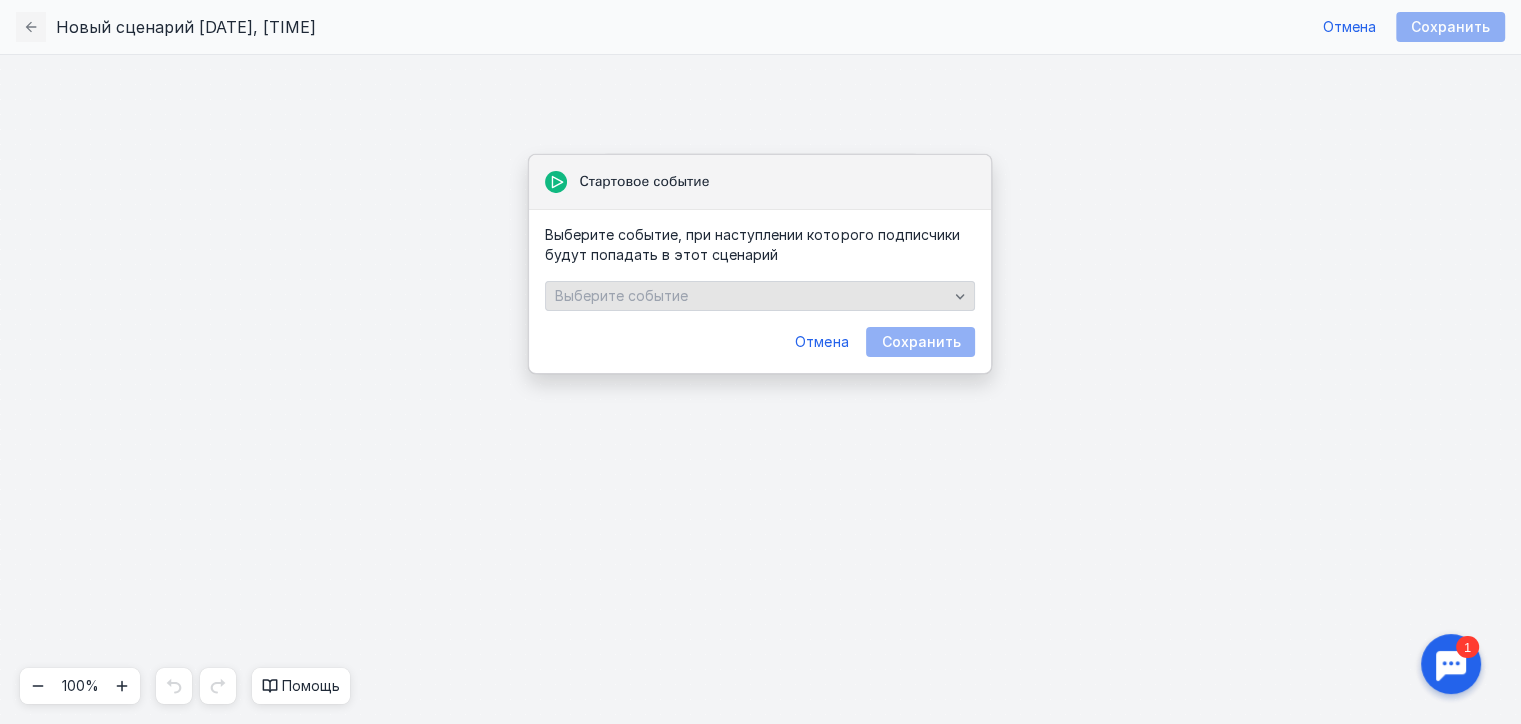 click on "Выберите событие" at bounding box center [751, 296] 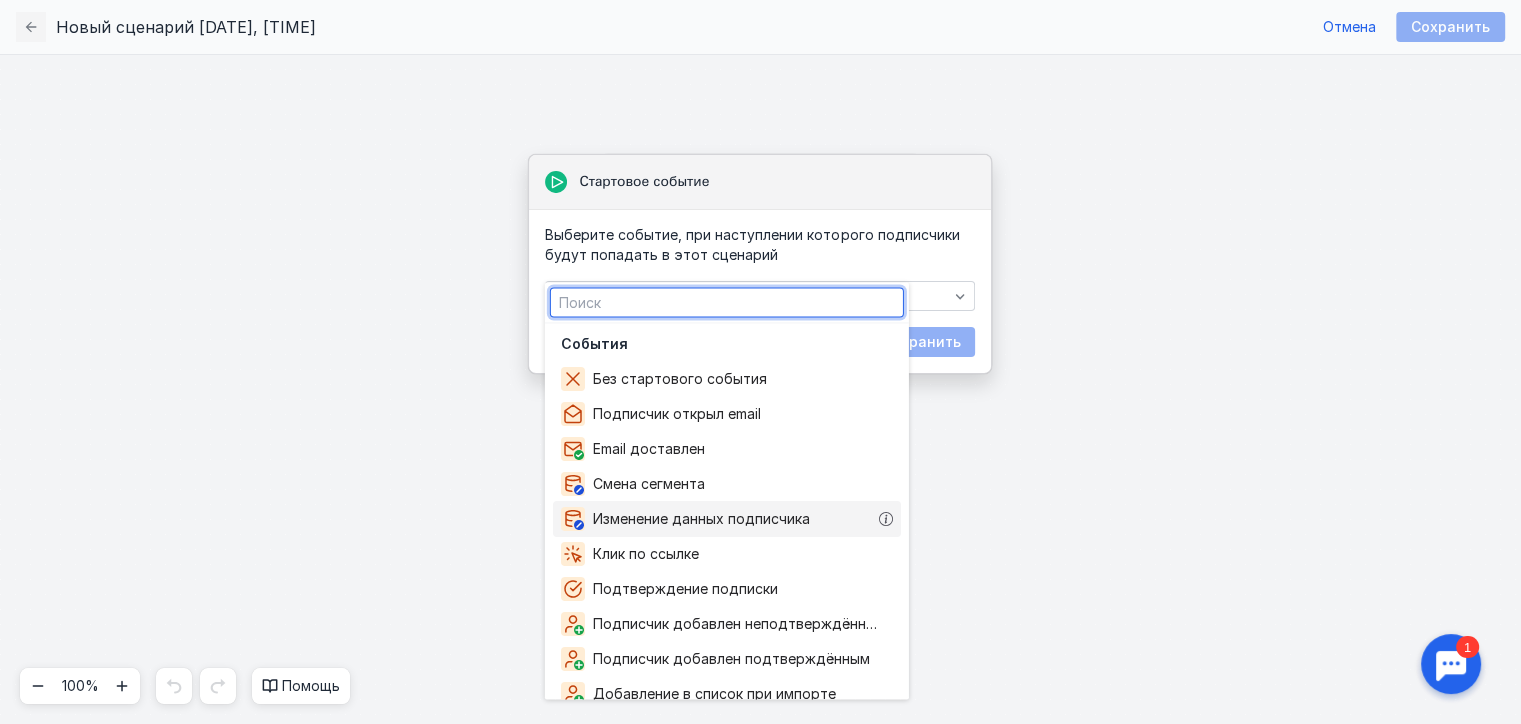 scroll, scrollTop: 5, scrollLeft: 0, axis: vertical 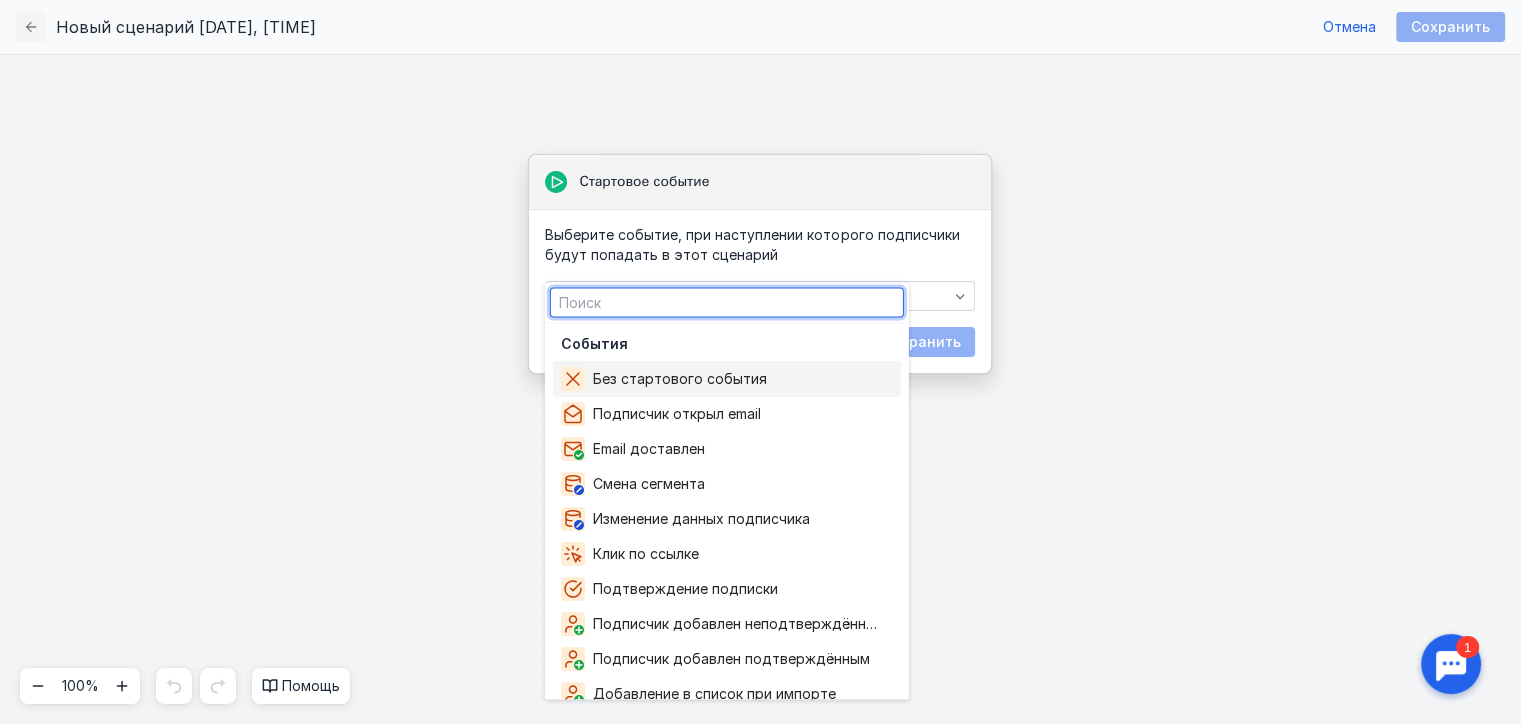 click on "Выберите событие, при наступлении которого подписчики будут попадать в этот сценарий" at bounding box center (752, 244) 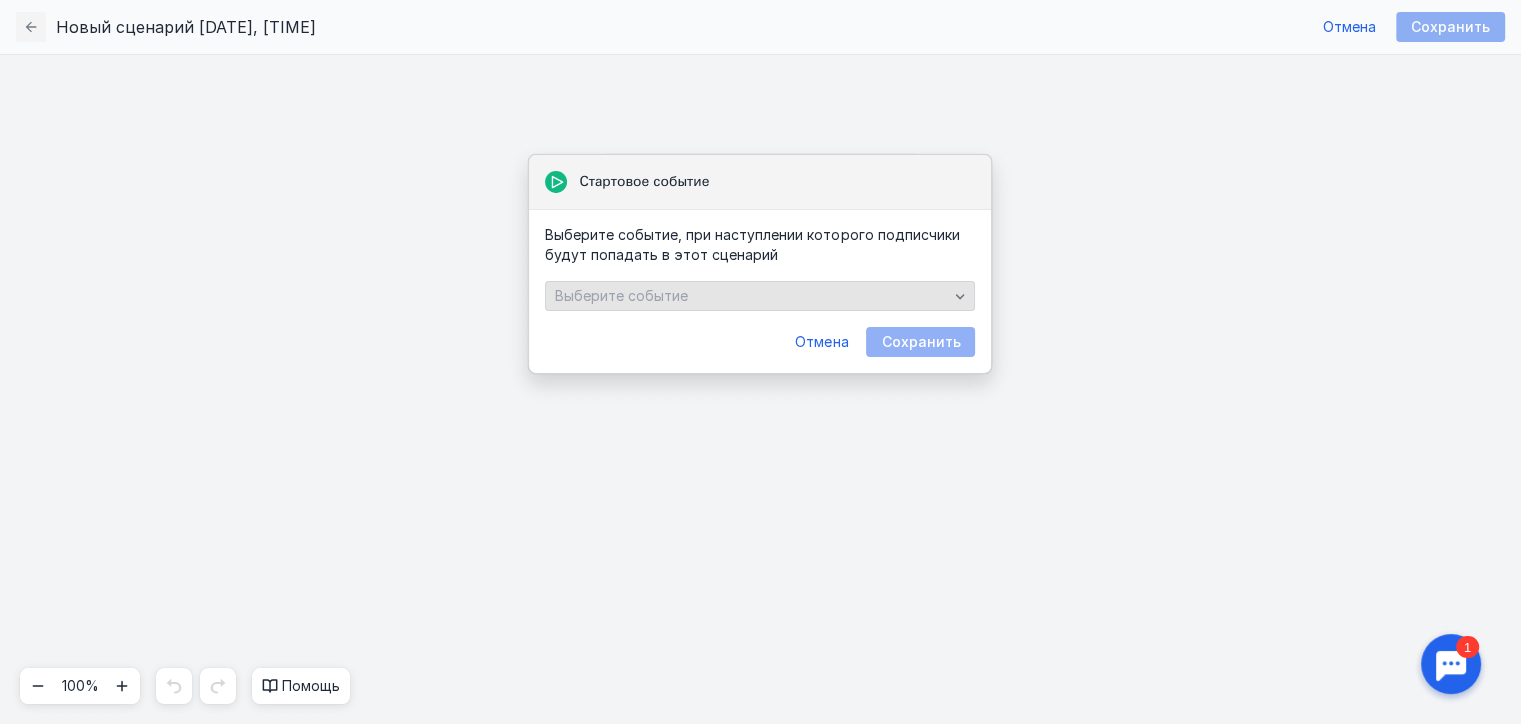 click on "Выберите событие" at bounding box center [760, 296] 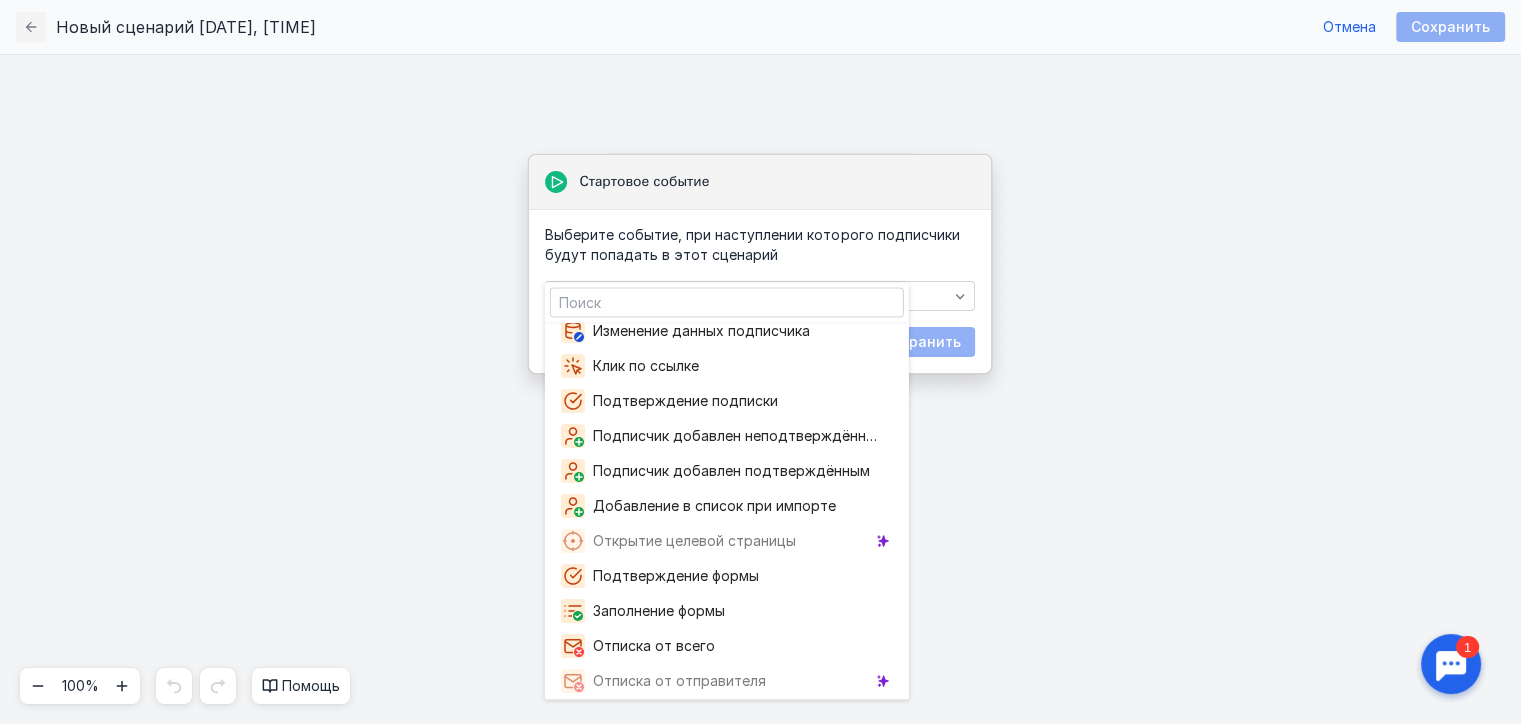 scroll, scrollTop: 200, scrollLeft: 0, axis: vertical 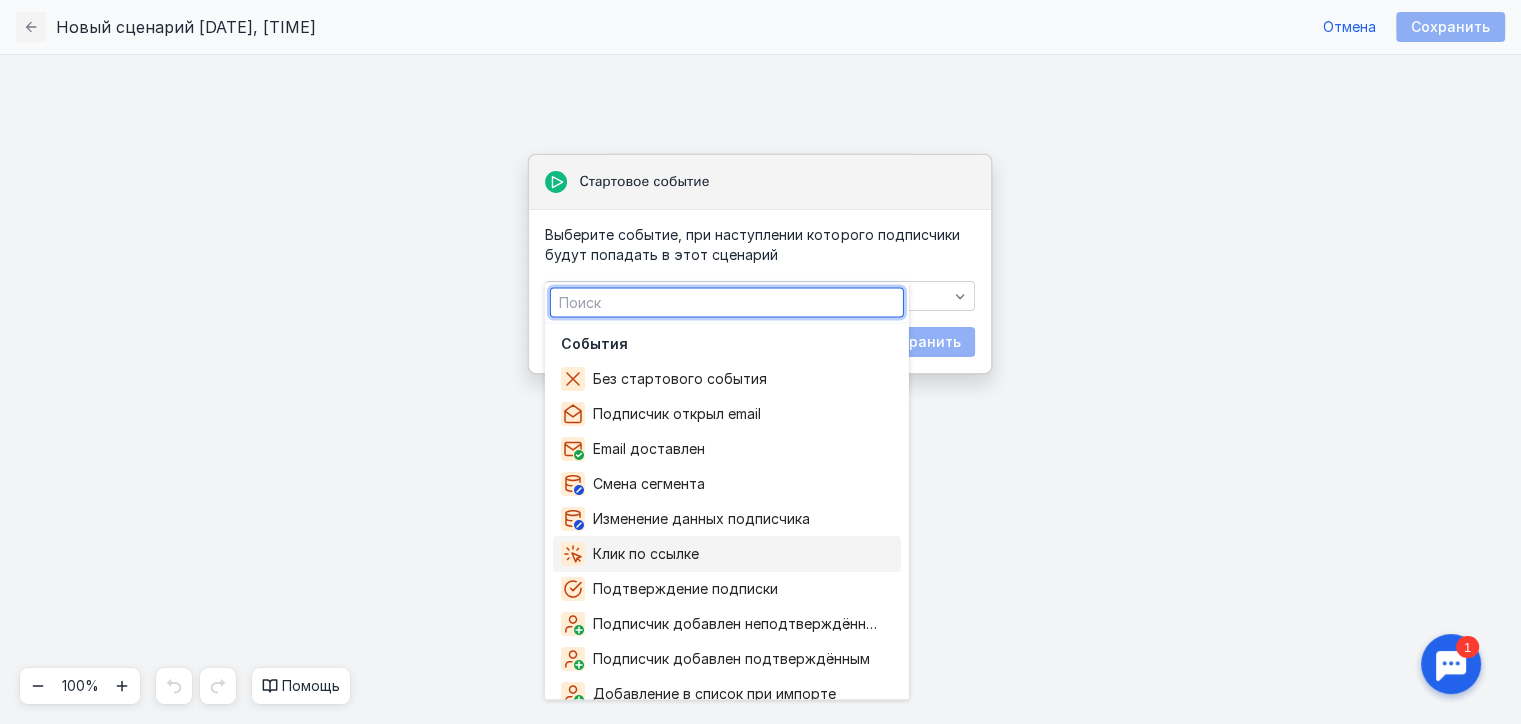 click on "Стартовое событие Выберите событие" at bounding box center (760, 389) 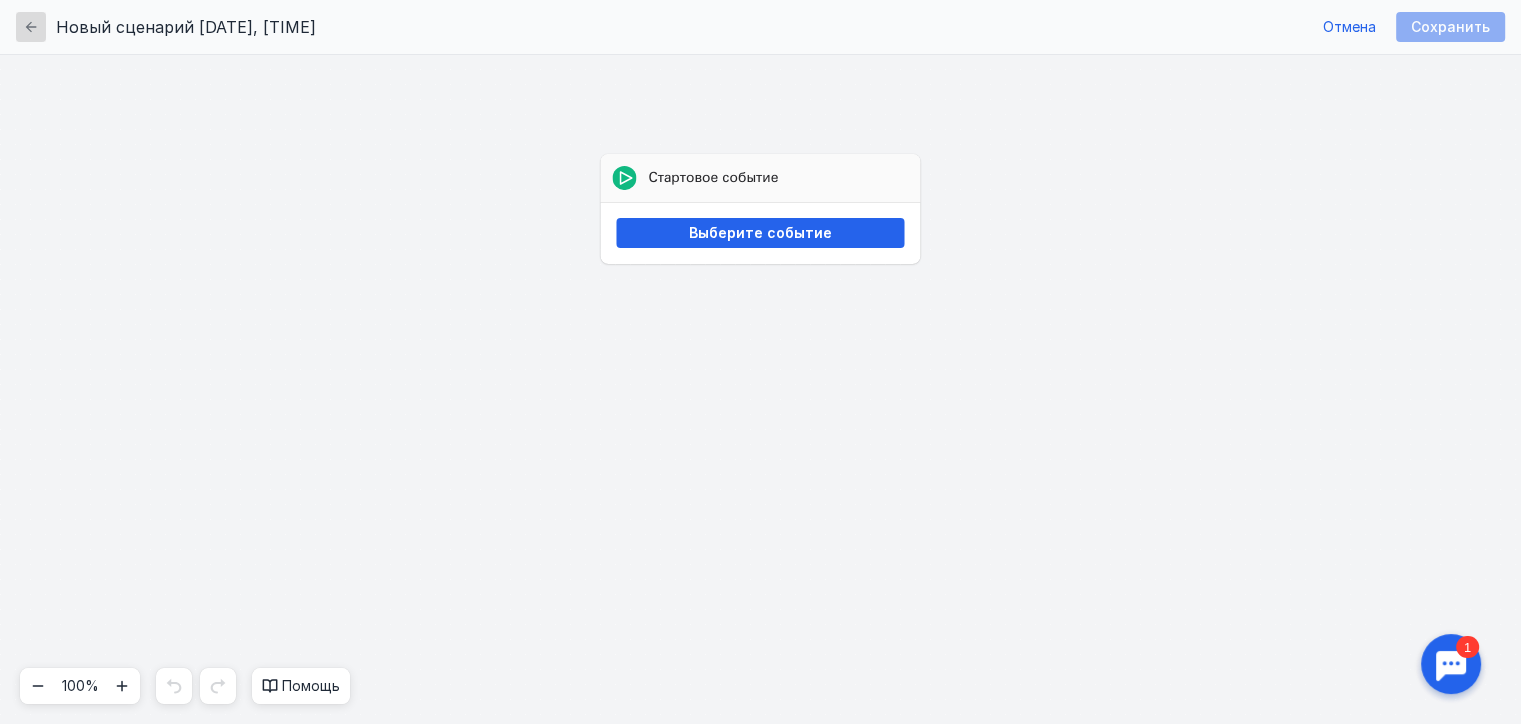click 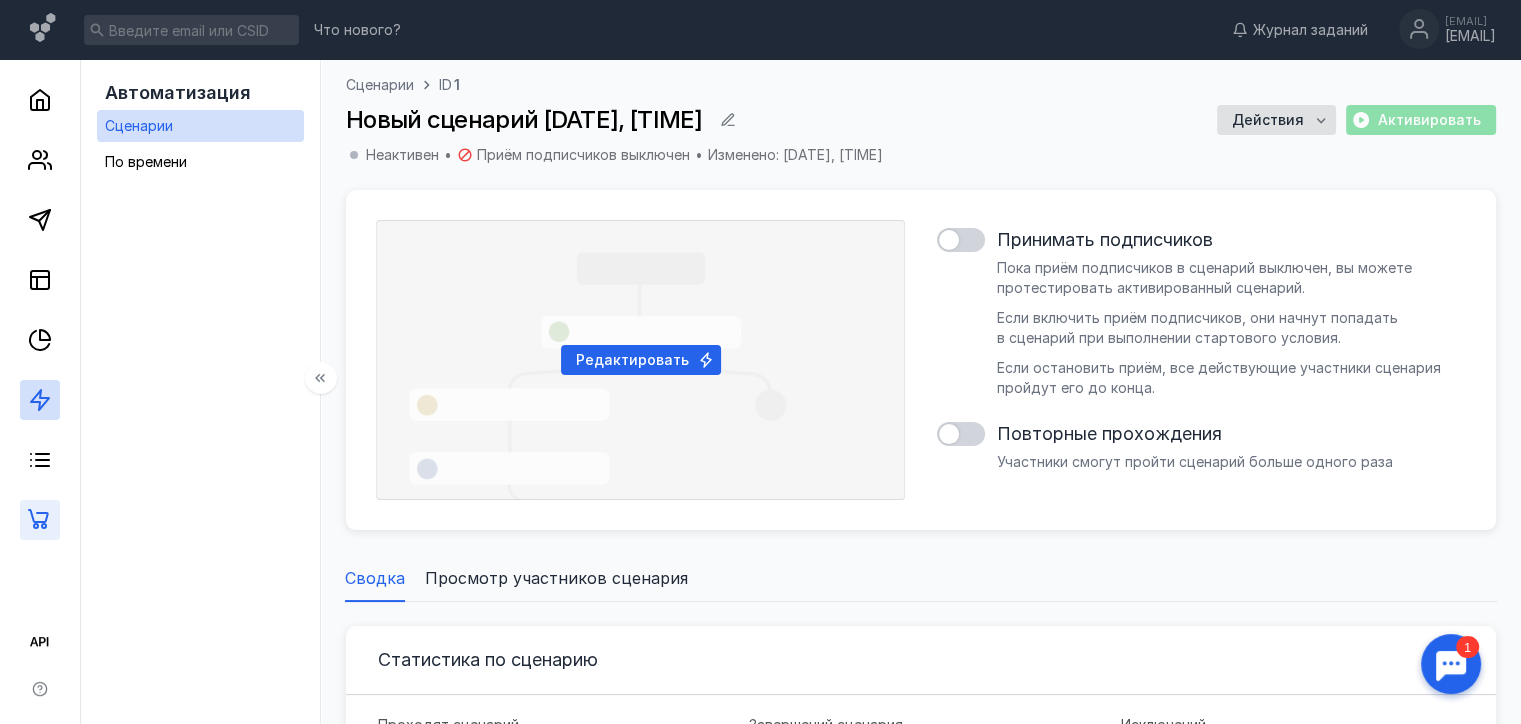 scroll, scrollTop: 0, scrollLeft: 0, axis: both 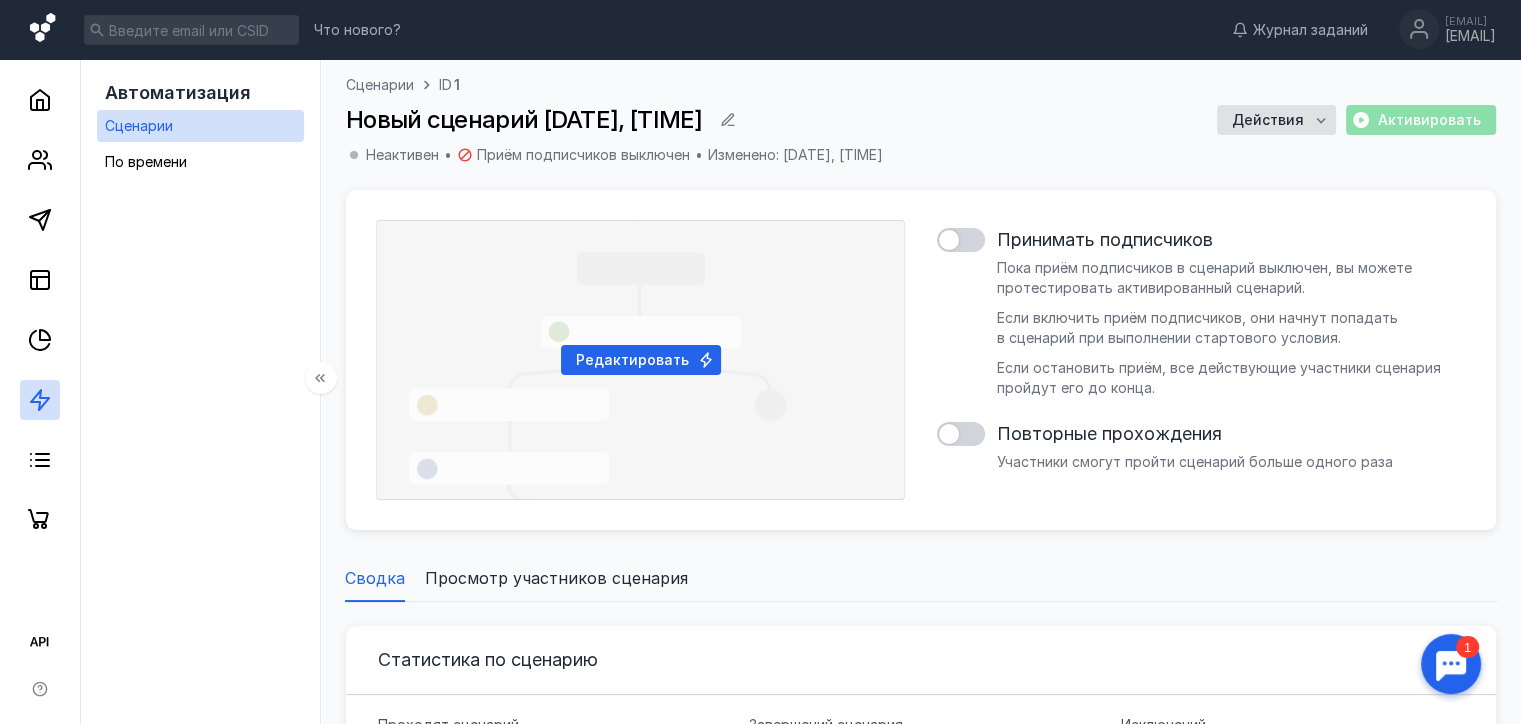 click 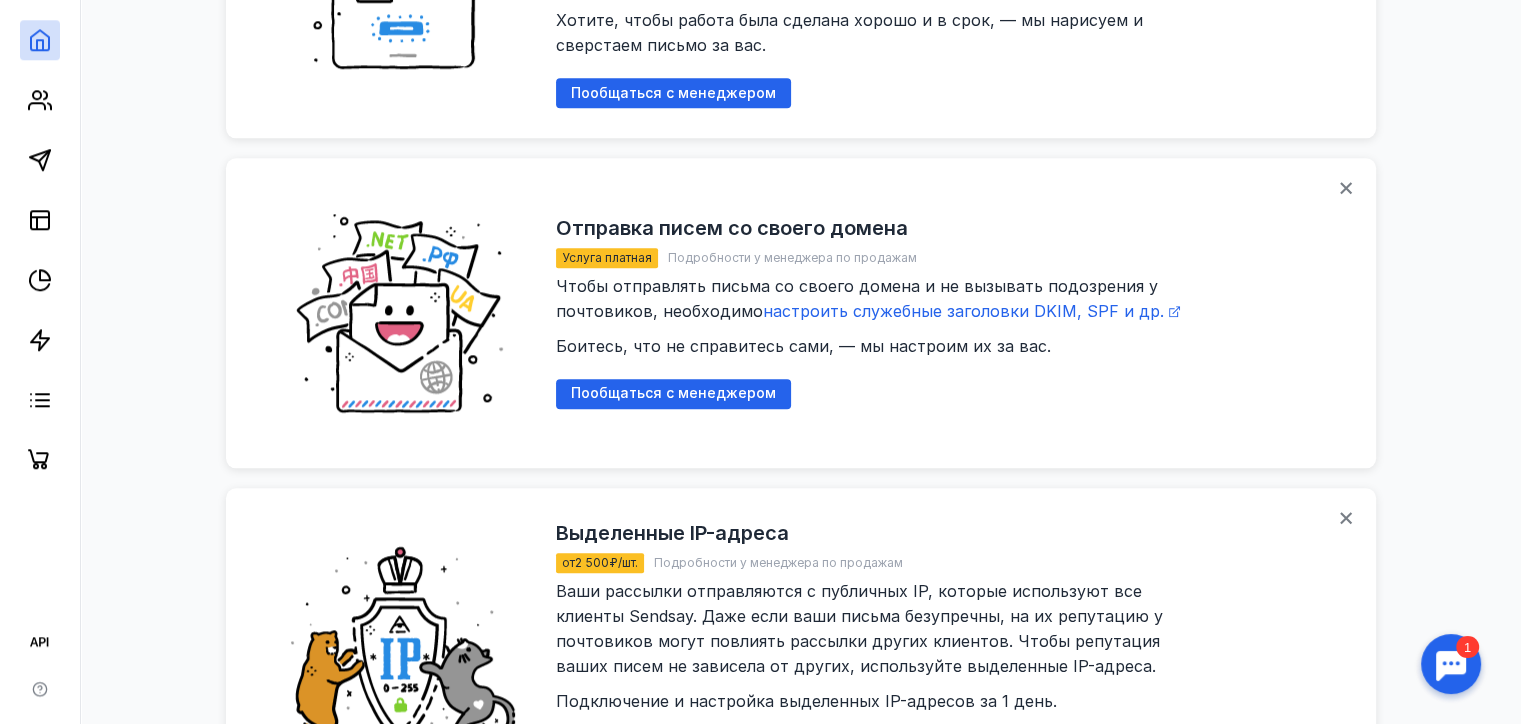 scroll, scrollTop: 2362, scrollLeft: 0, axis: vertical 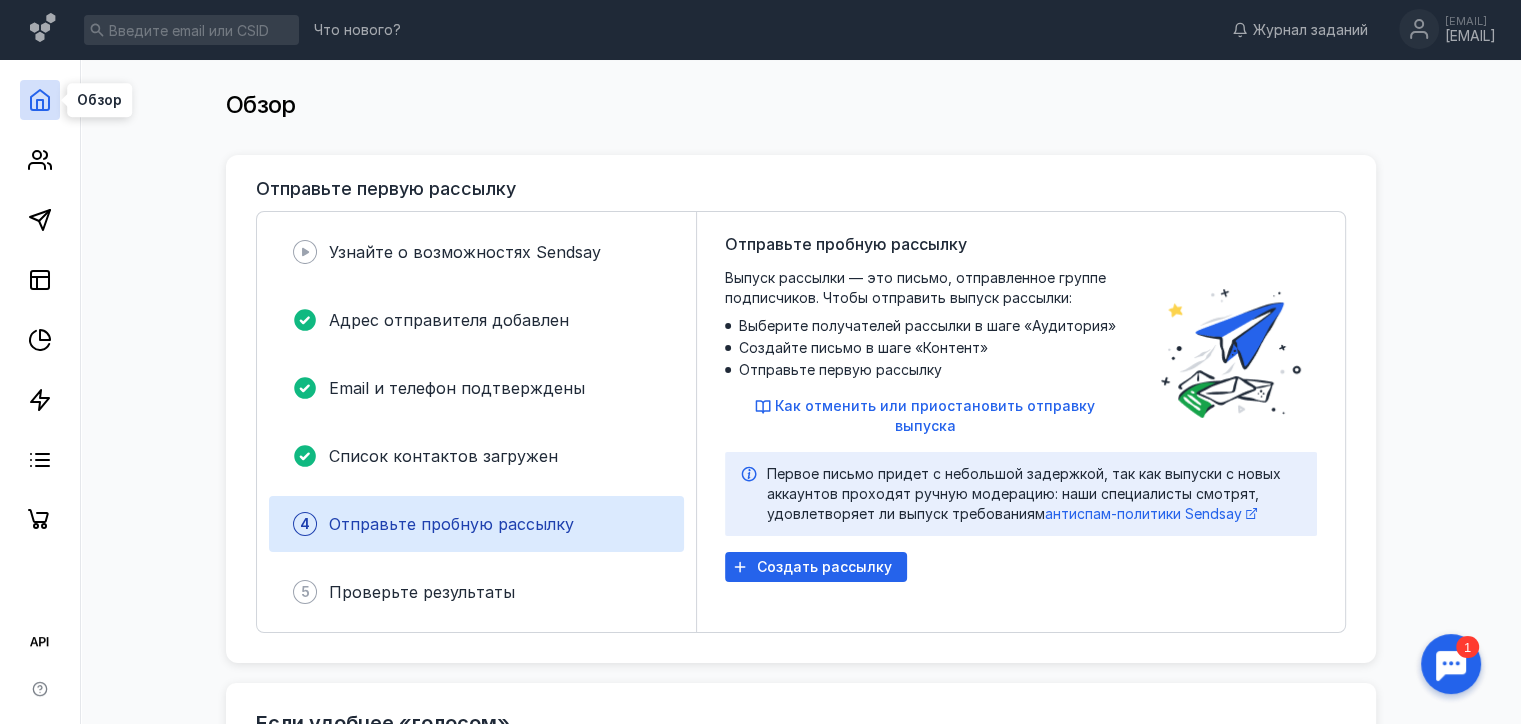 click 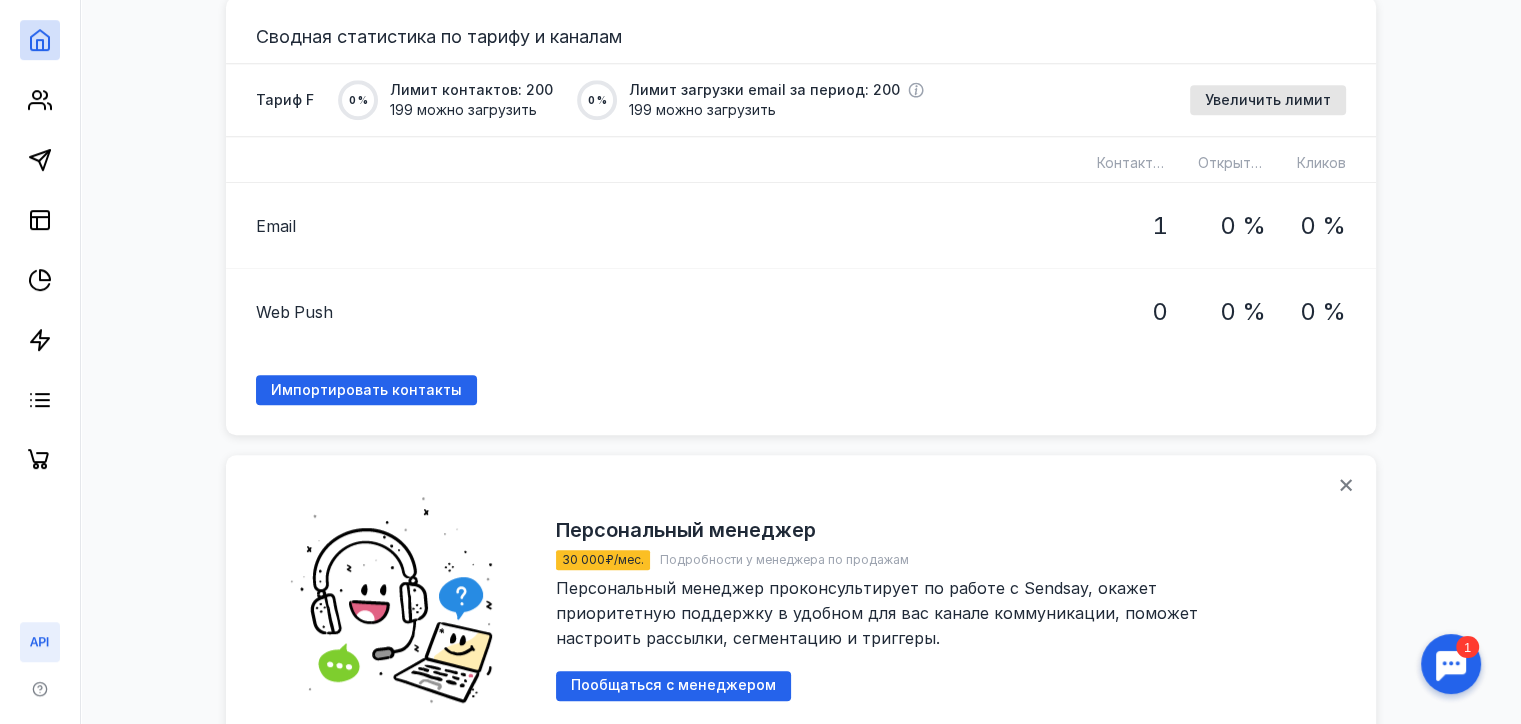 scroll, scrollTop: 1500, scrollLeft: 0, axis: vertical 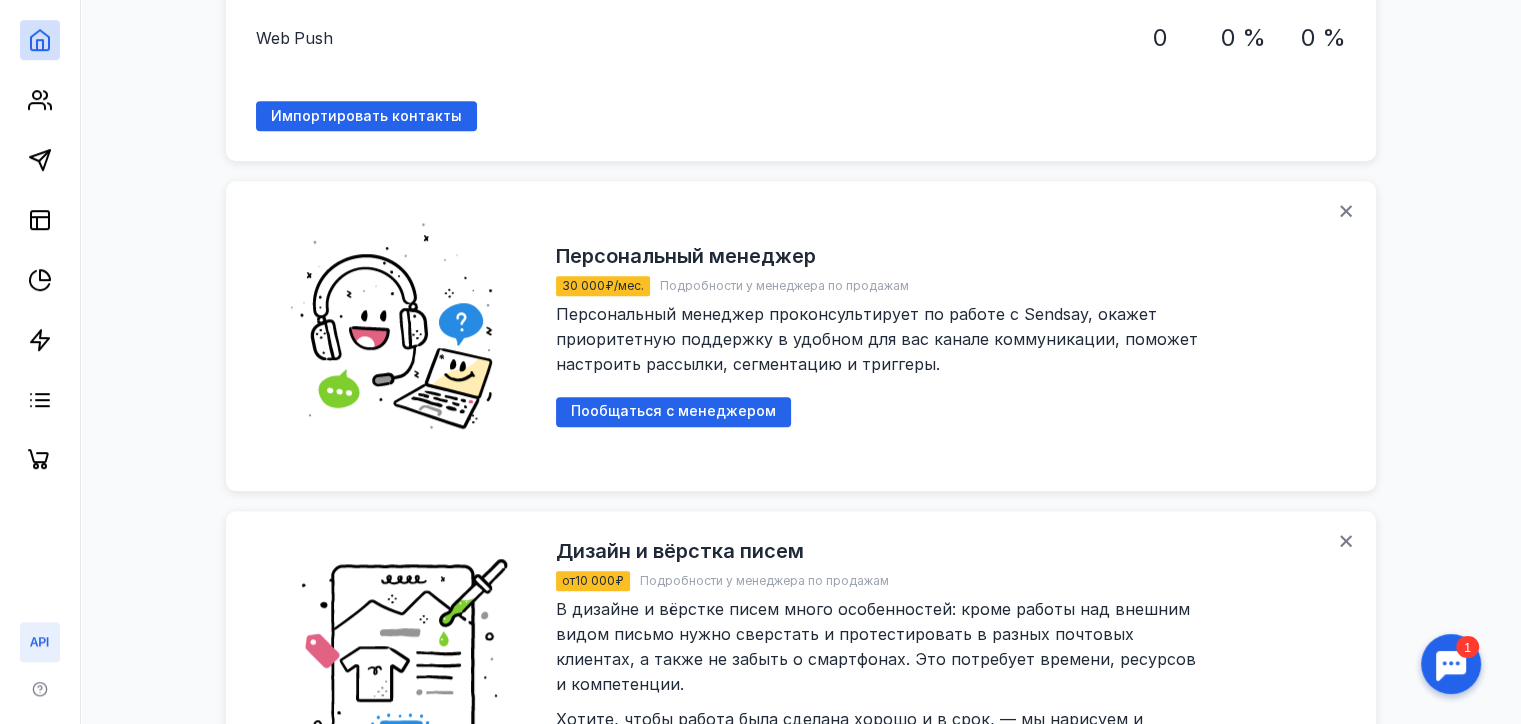 click 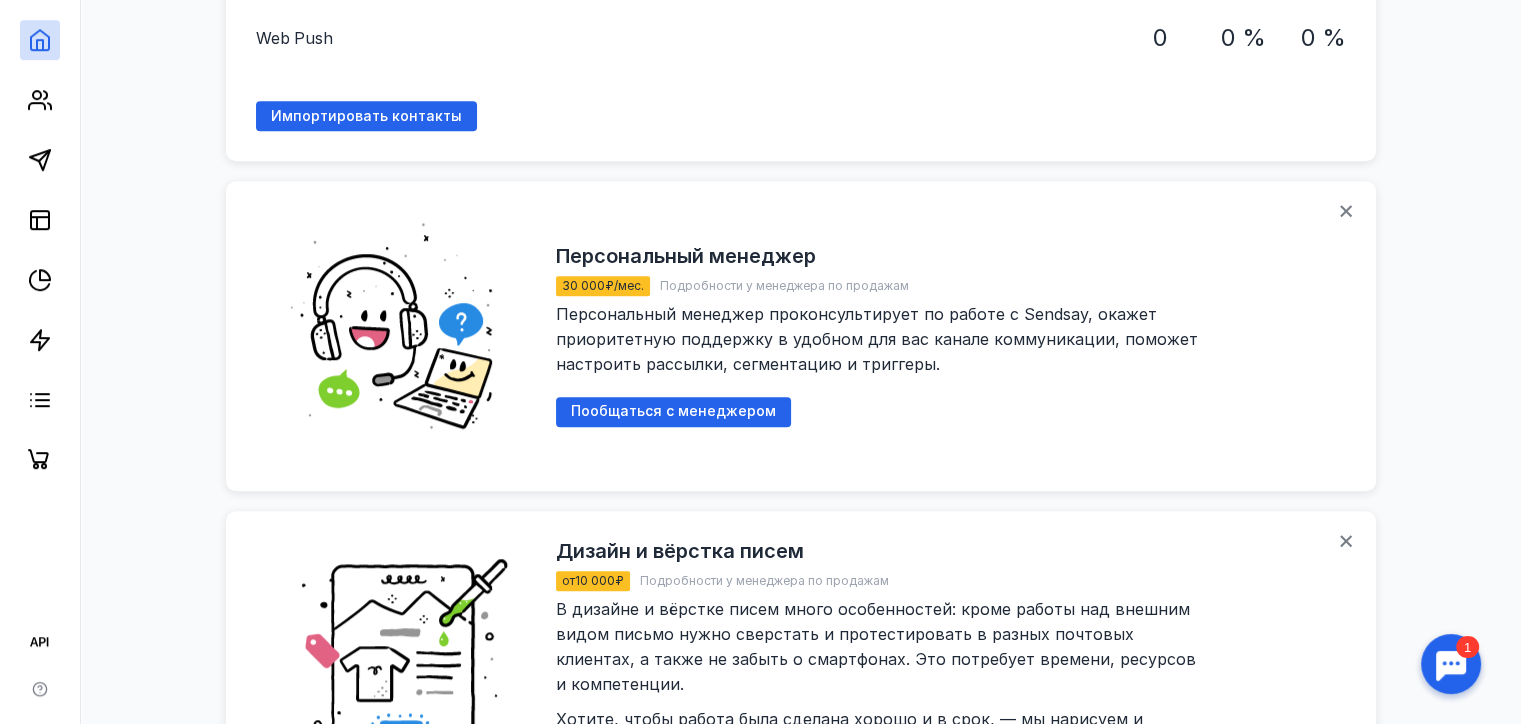 scroll, scrollTop: 0, scrollLeft: 0, axis: both 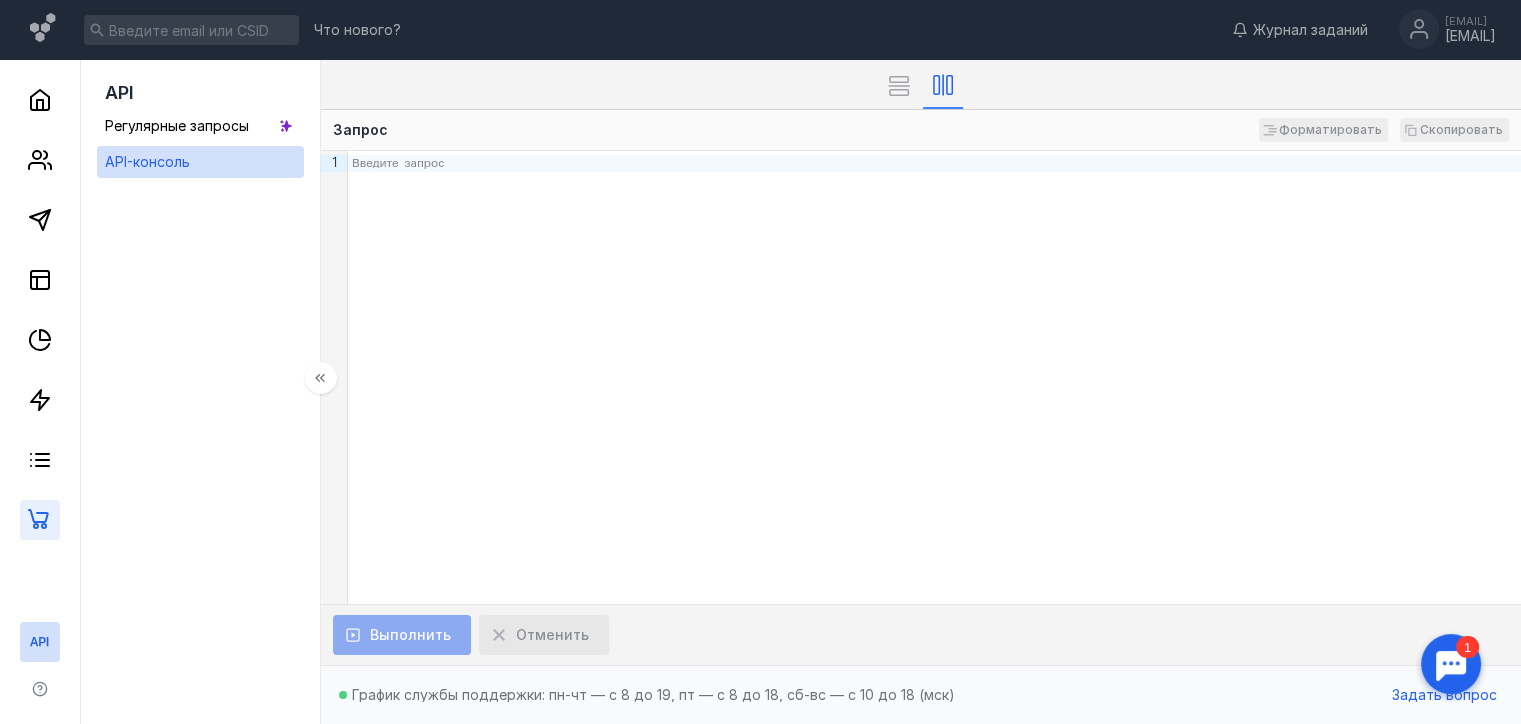 click at bounding box center (40, 520) 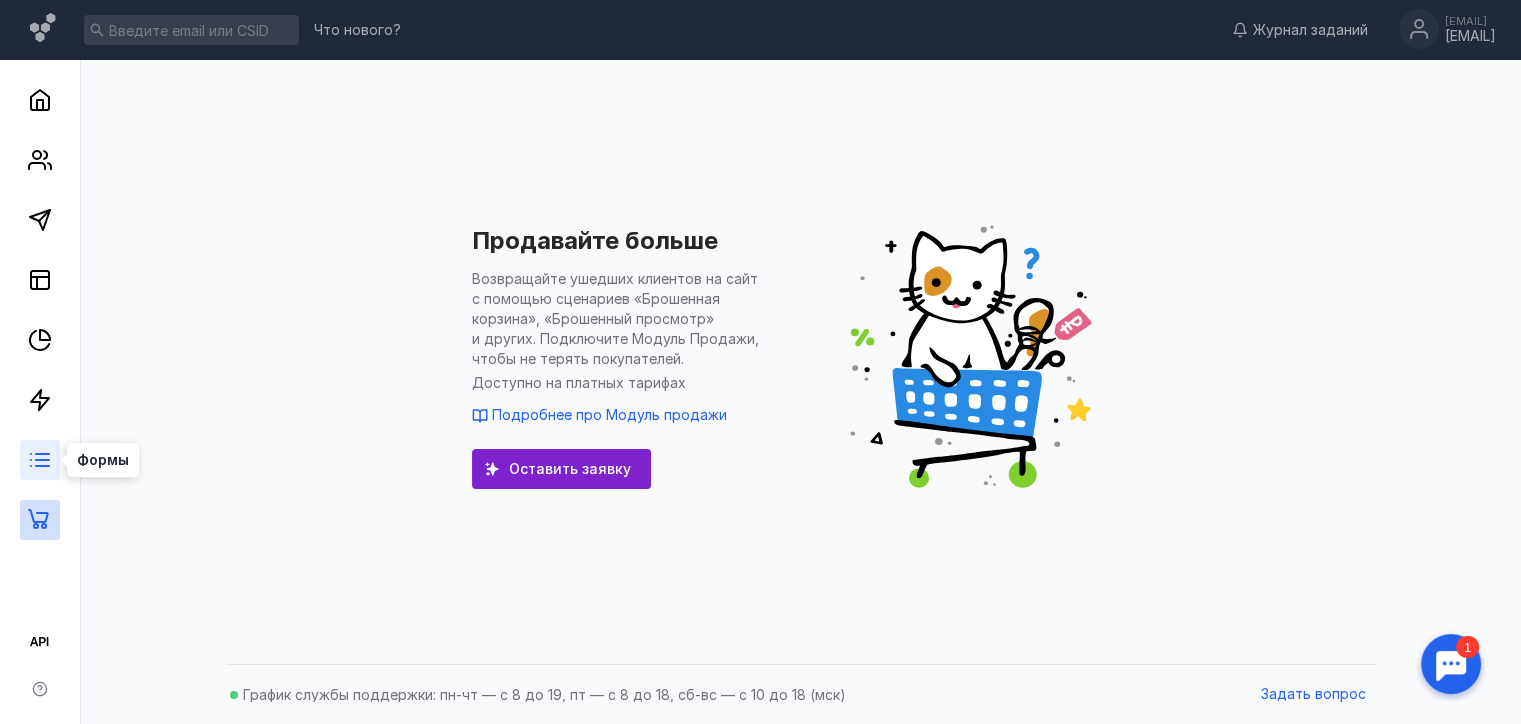 scroll, scrollTop: 0, scrollLeft: 0, axis: both 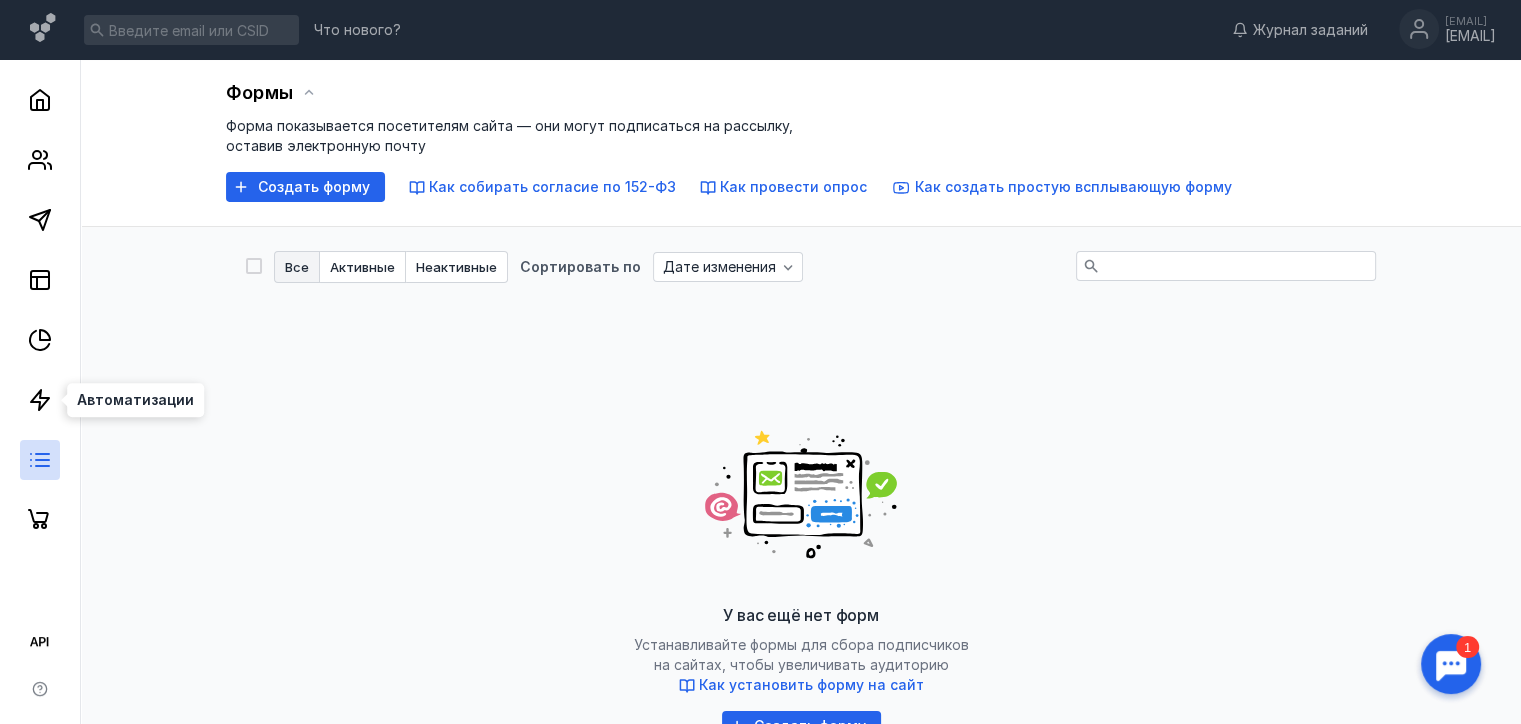 click 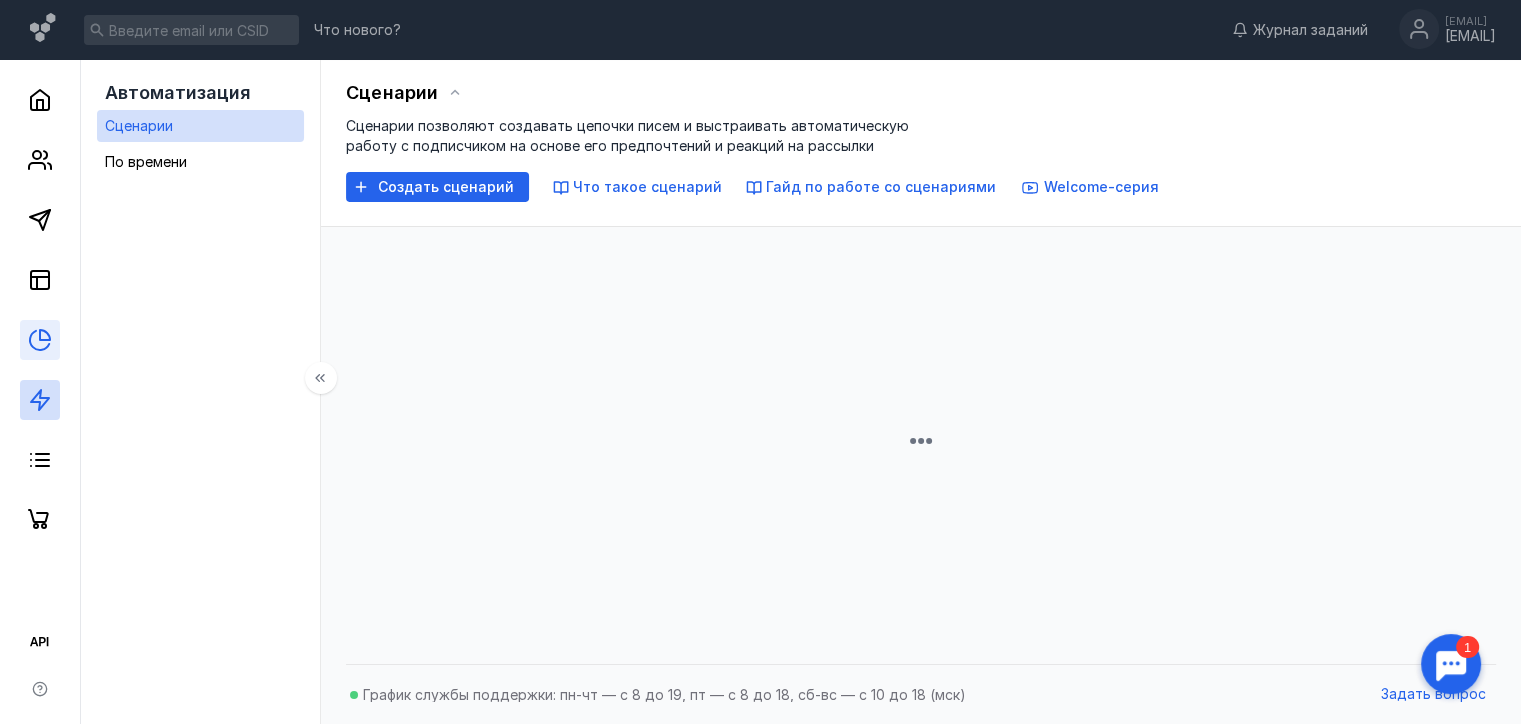 scroll, scrollTop: 0, scrollLeft: 0, axis: both 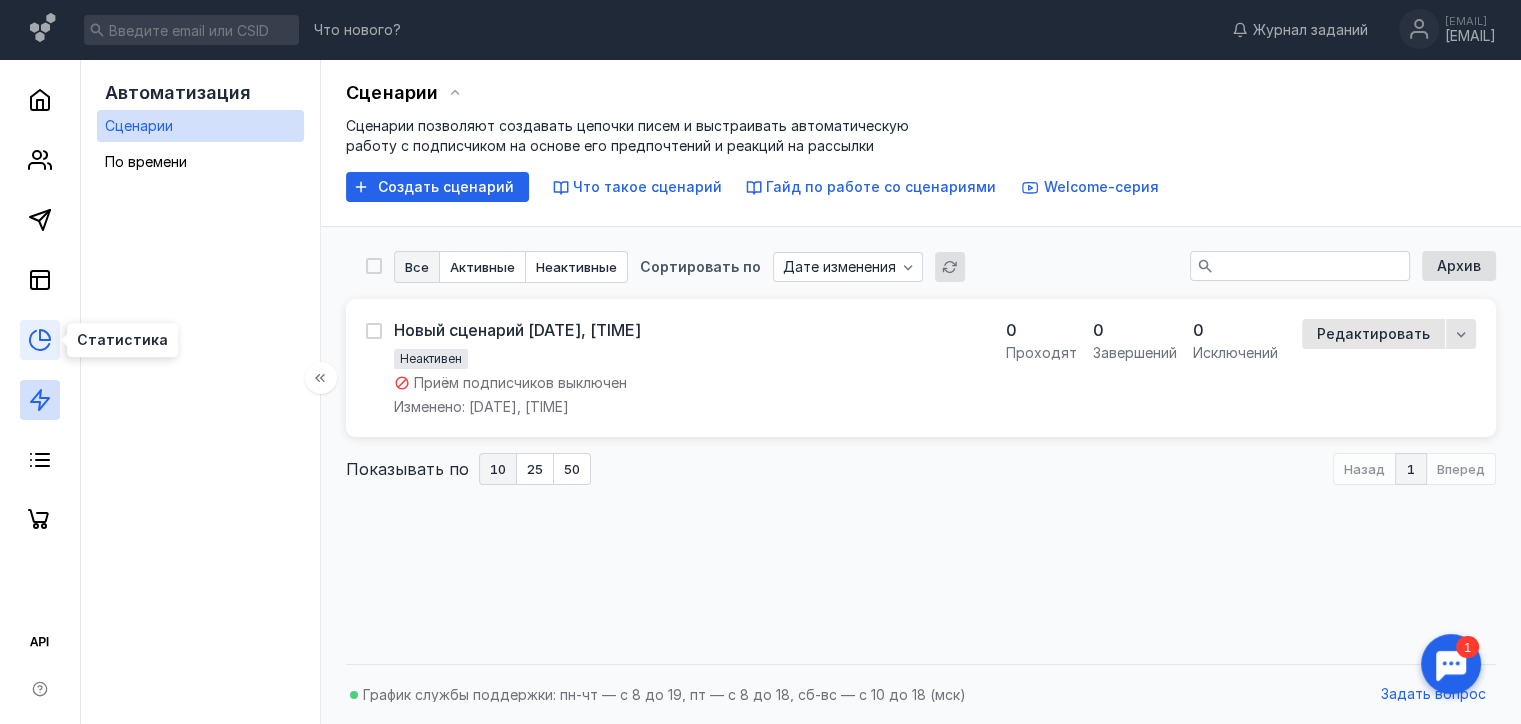 click 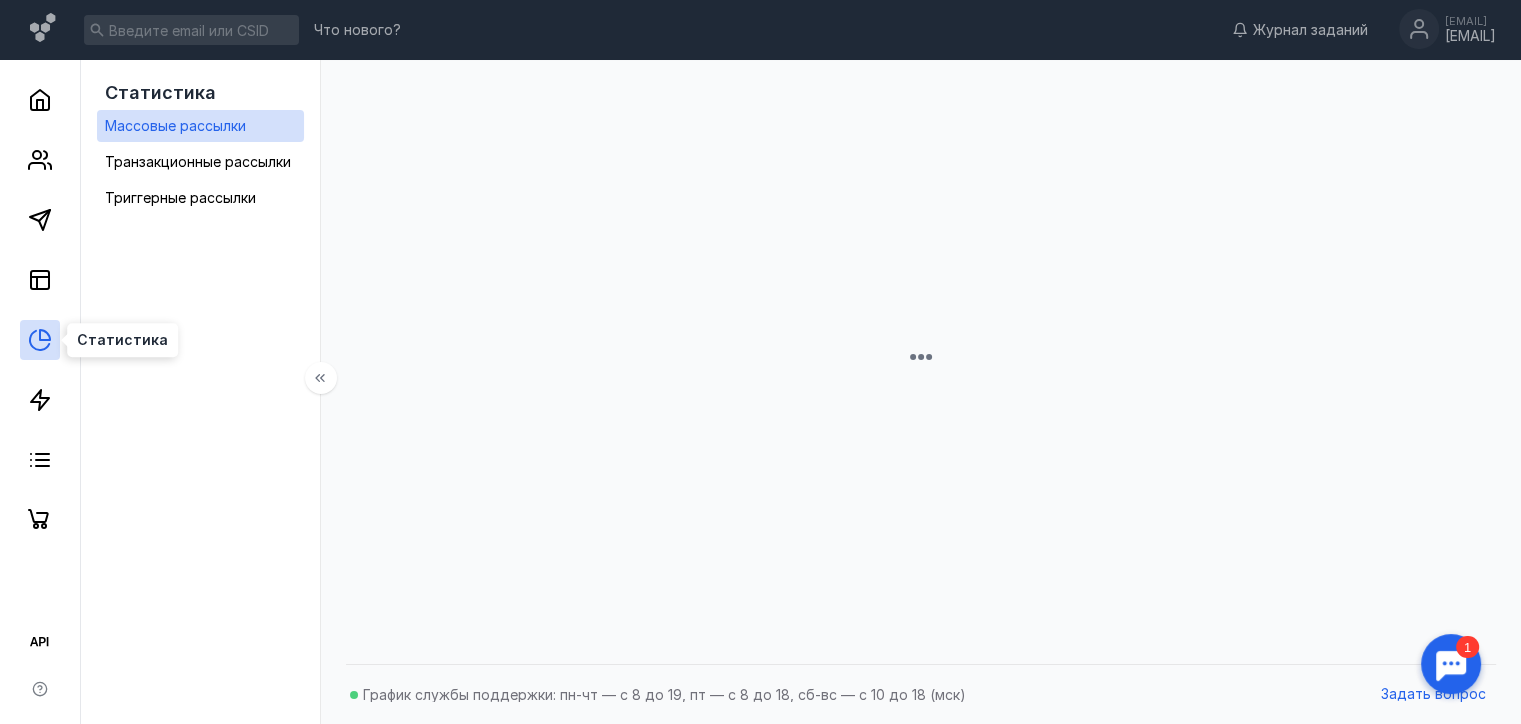 scroll, scrollTop: 0, scrollLeft: 0, axis: both 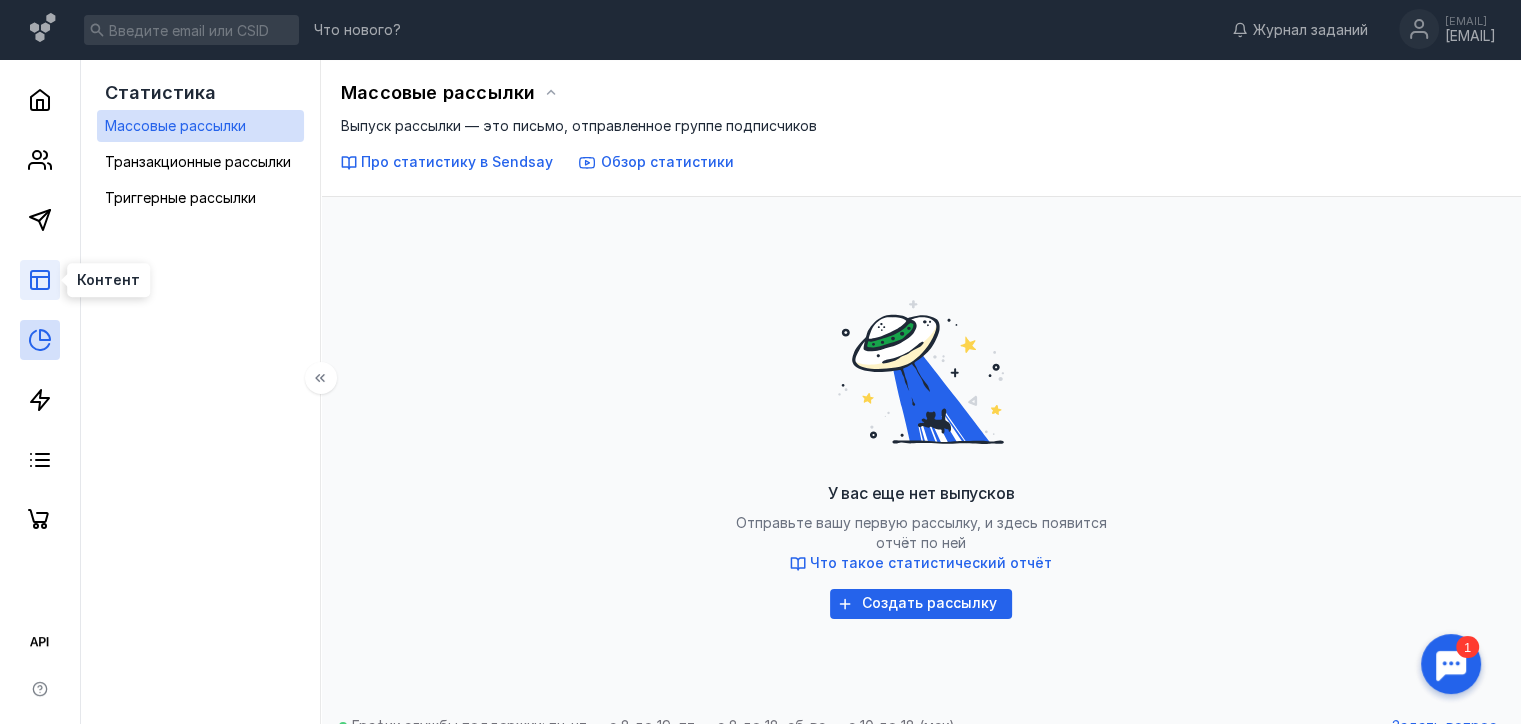 click 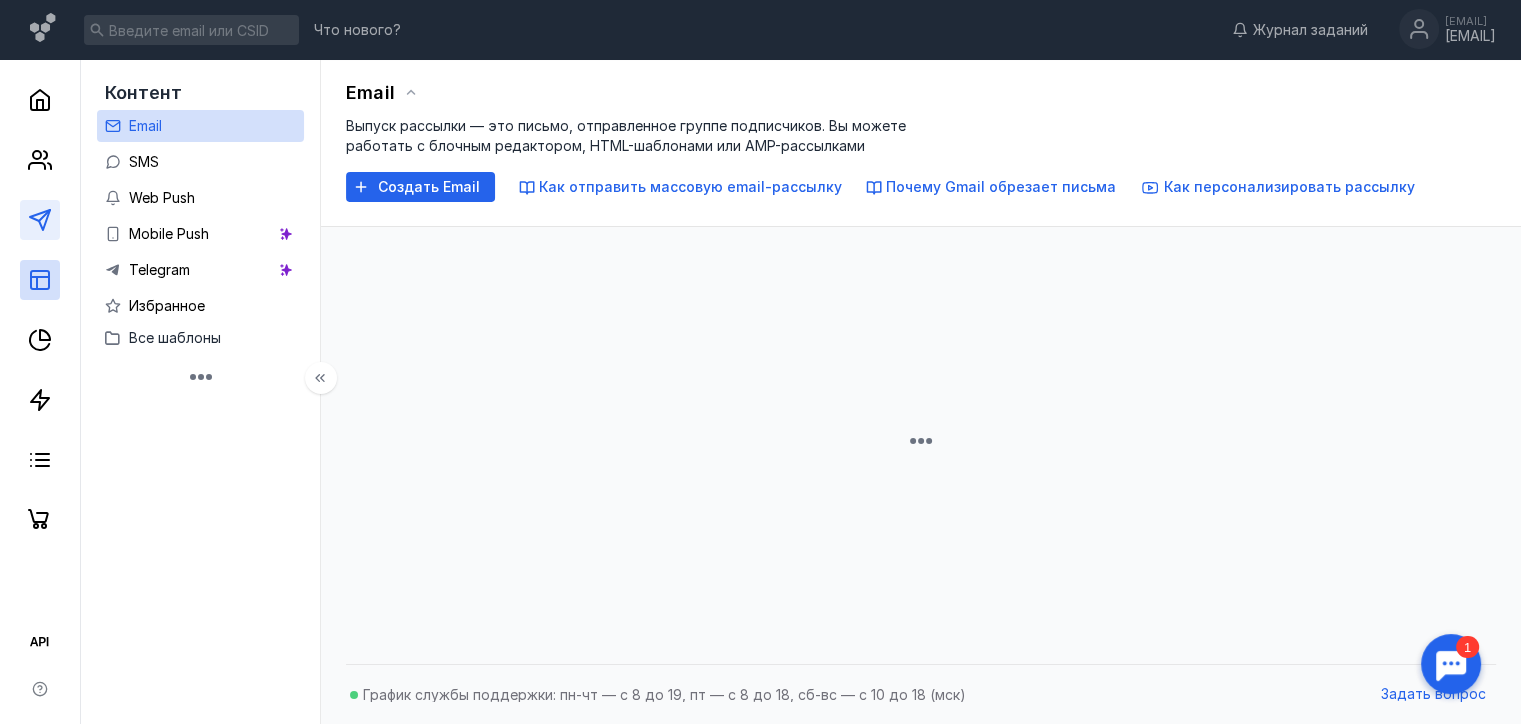 scroll, scrollTop: 0, scrollLeft: 0, axis: both 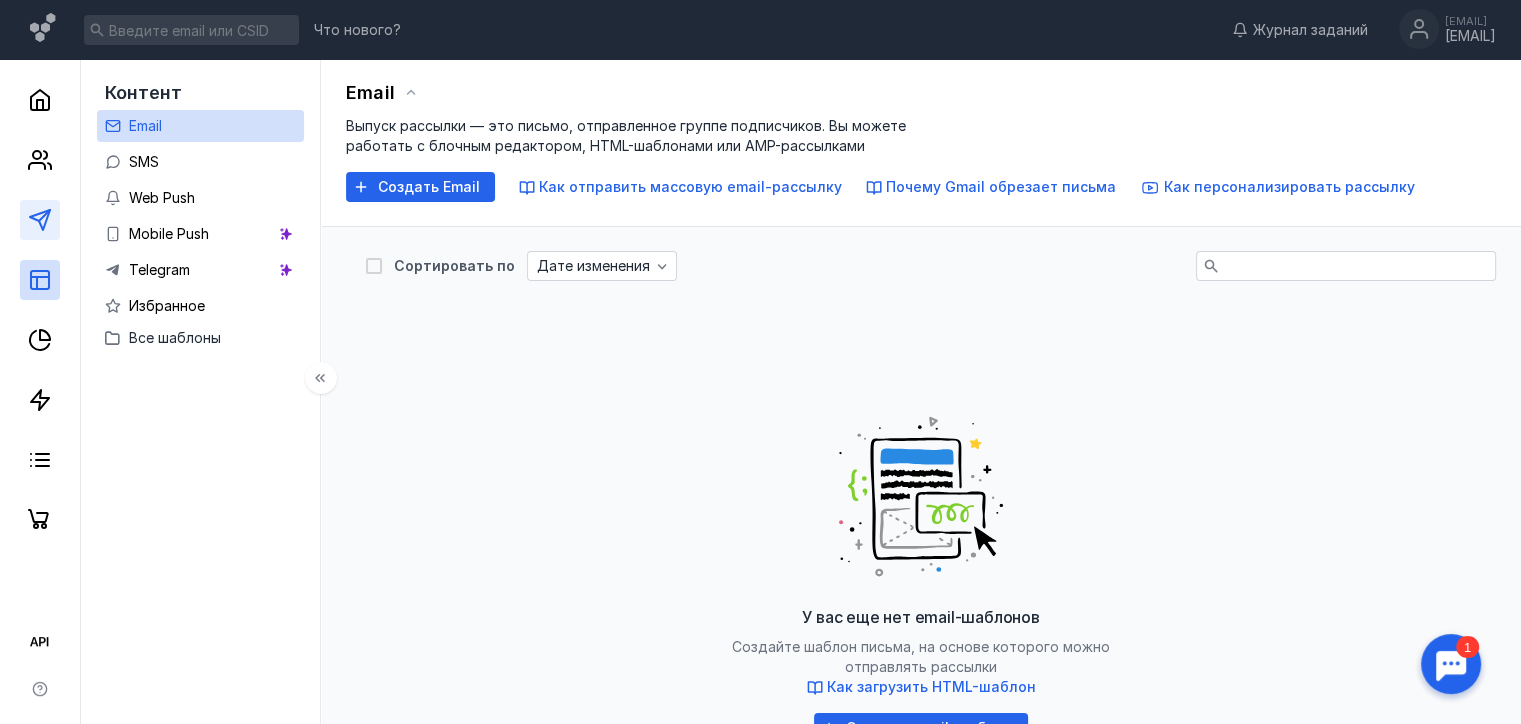 click at bounding box center [40, 220] 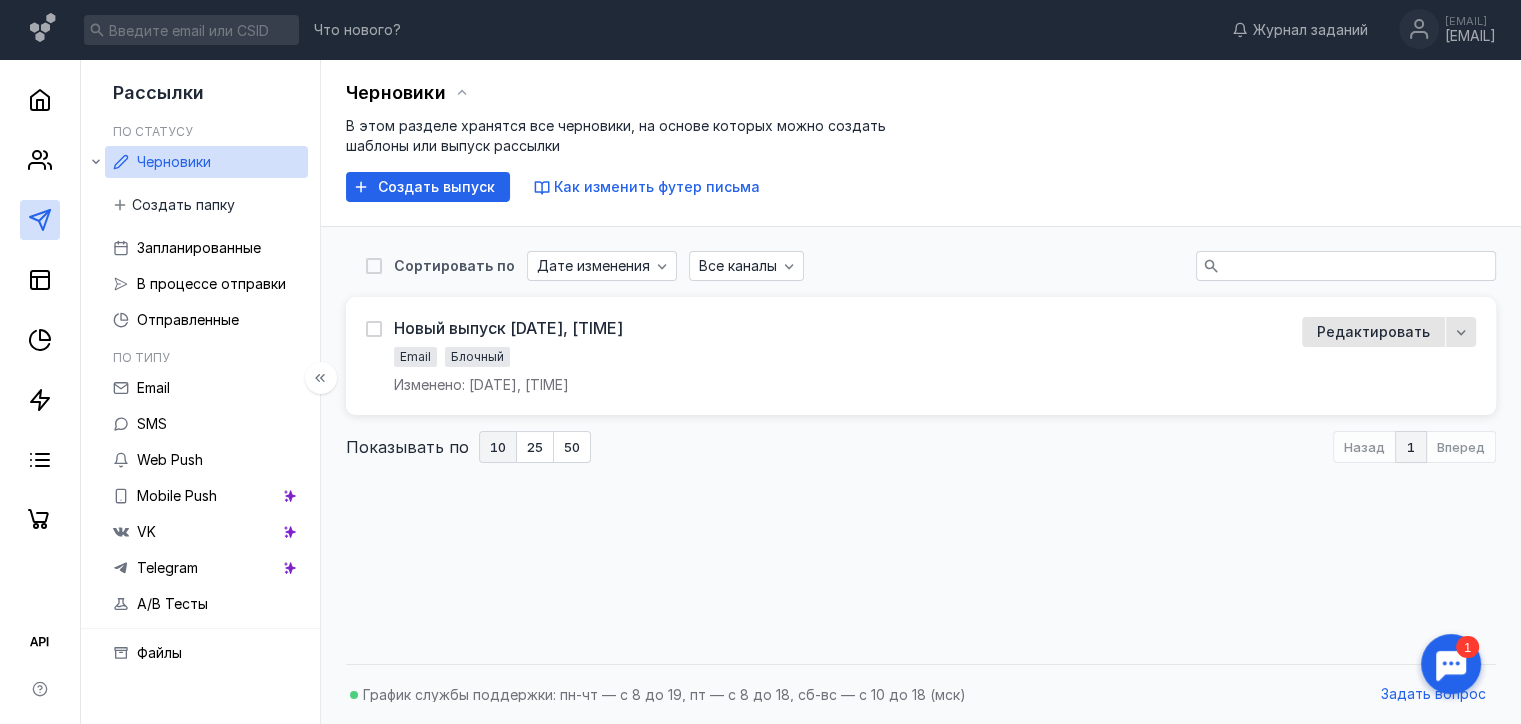 scroll, scrollTop: 0, scrollLeft: 0, axis: both 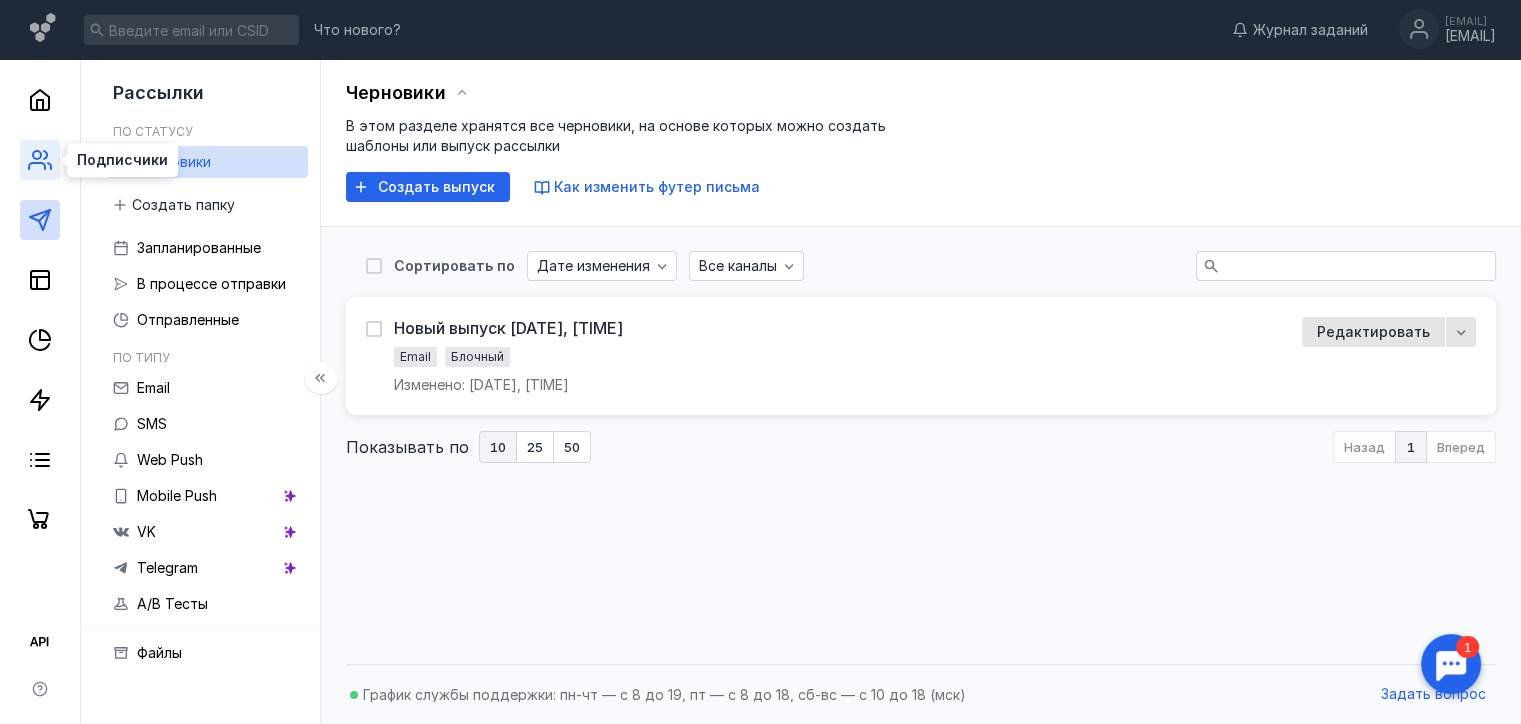 click 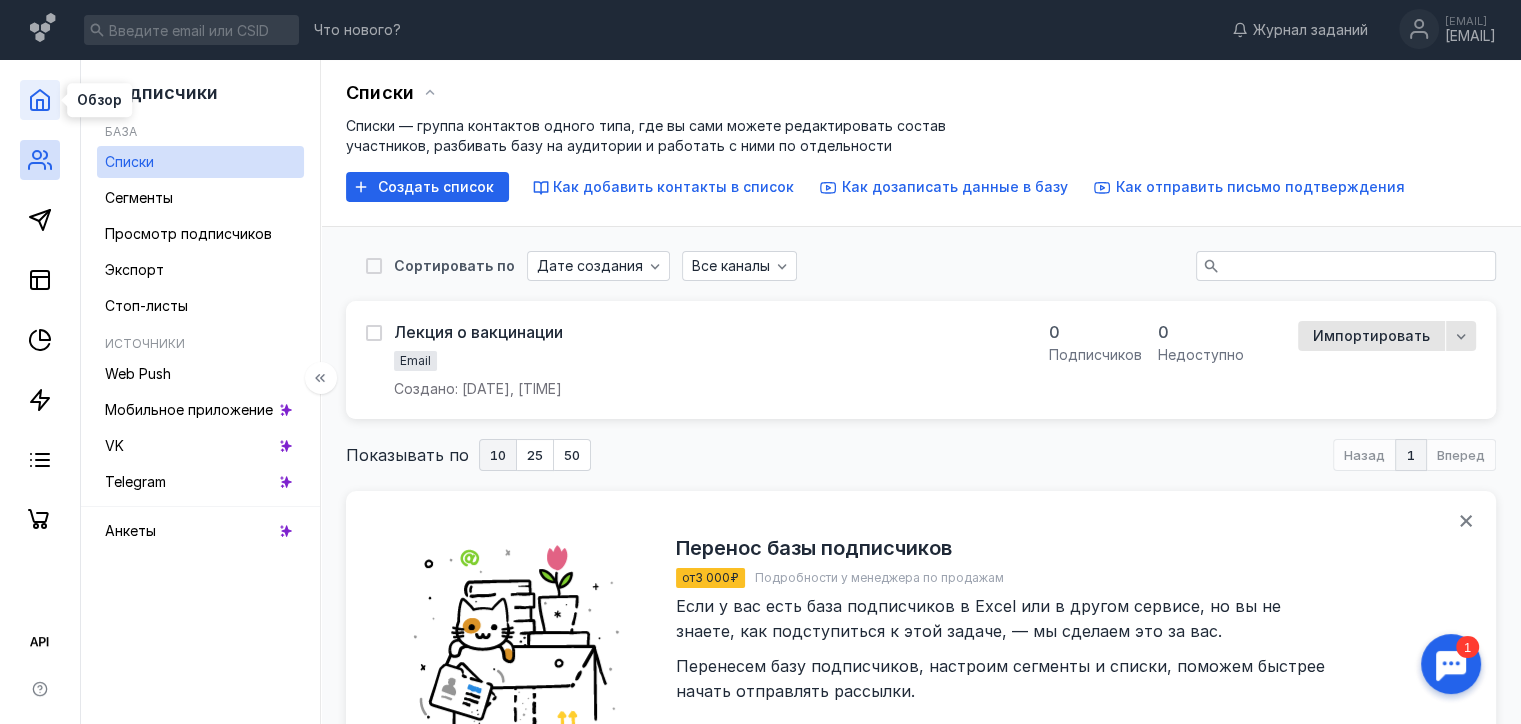 scroll, scrollTop: 0, scrollLeft: 0, axis: both 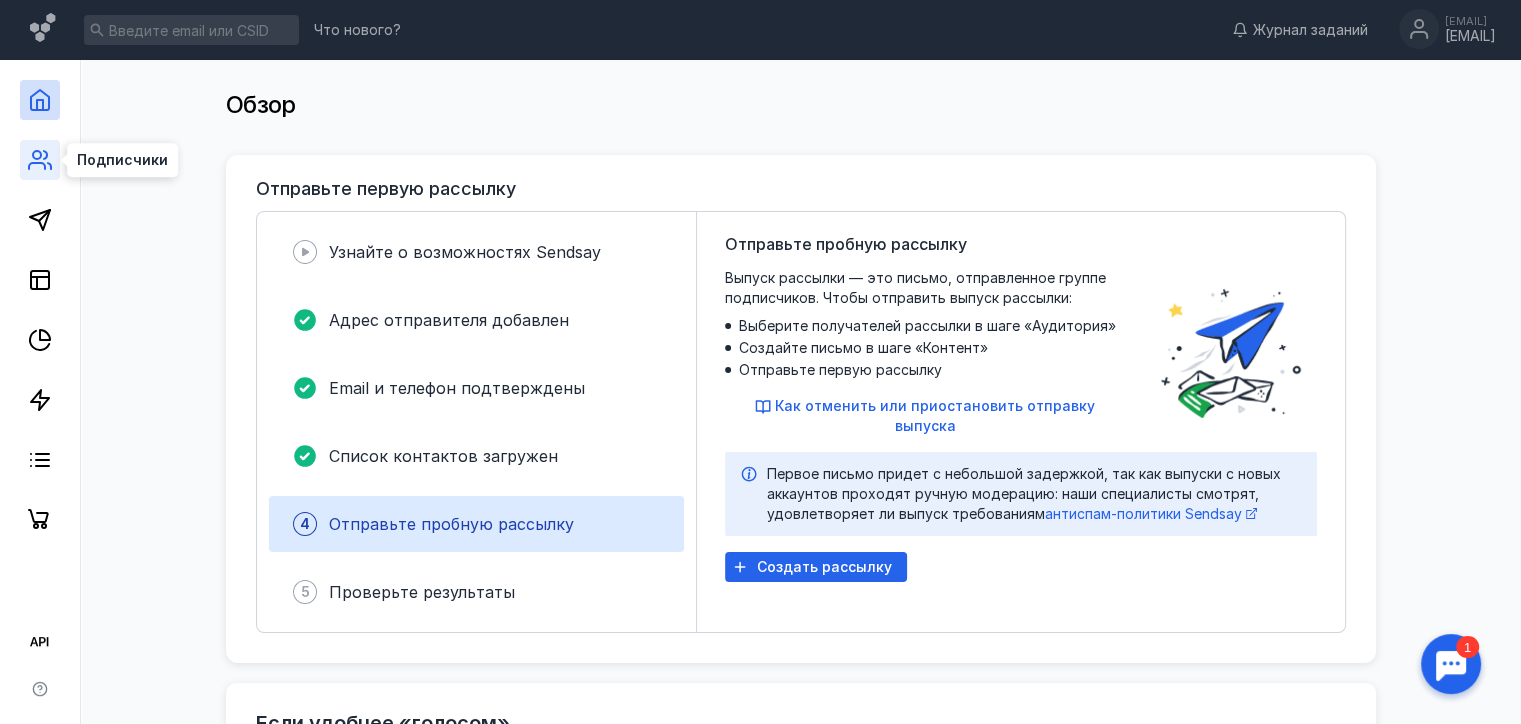click 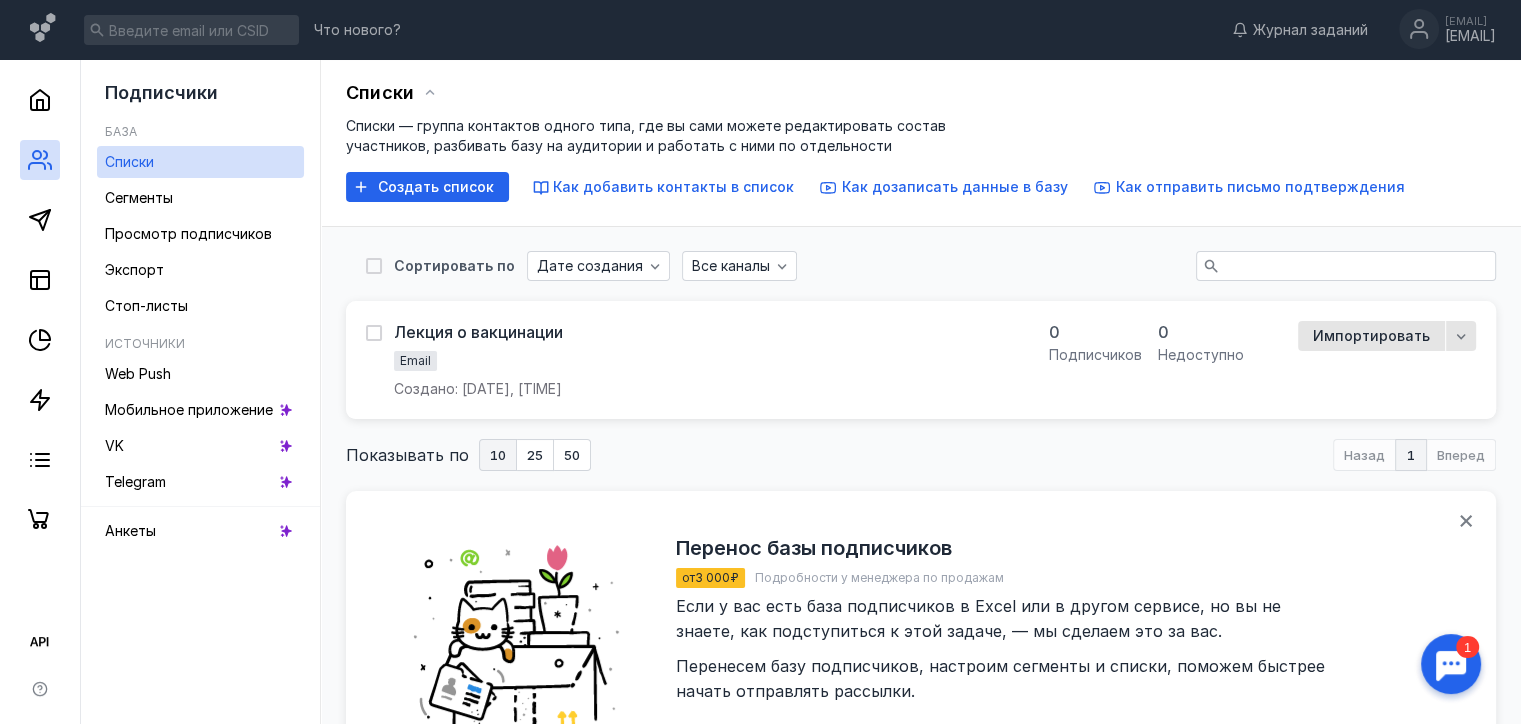 scroll, scrollTop: 0, scrollLeft: 0, axis: both 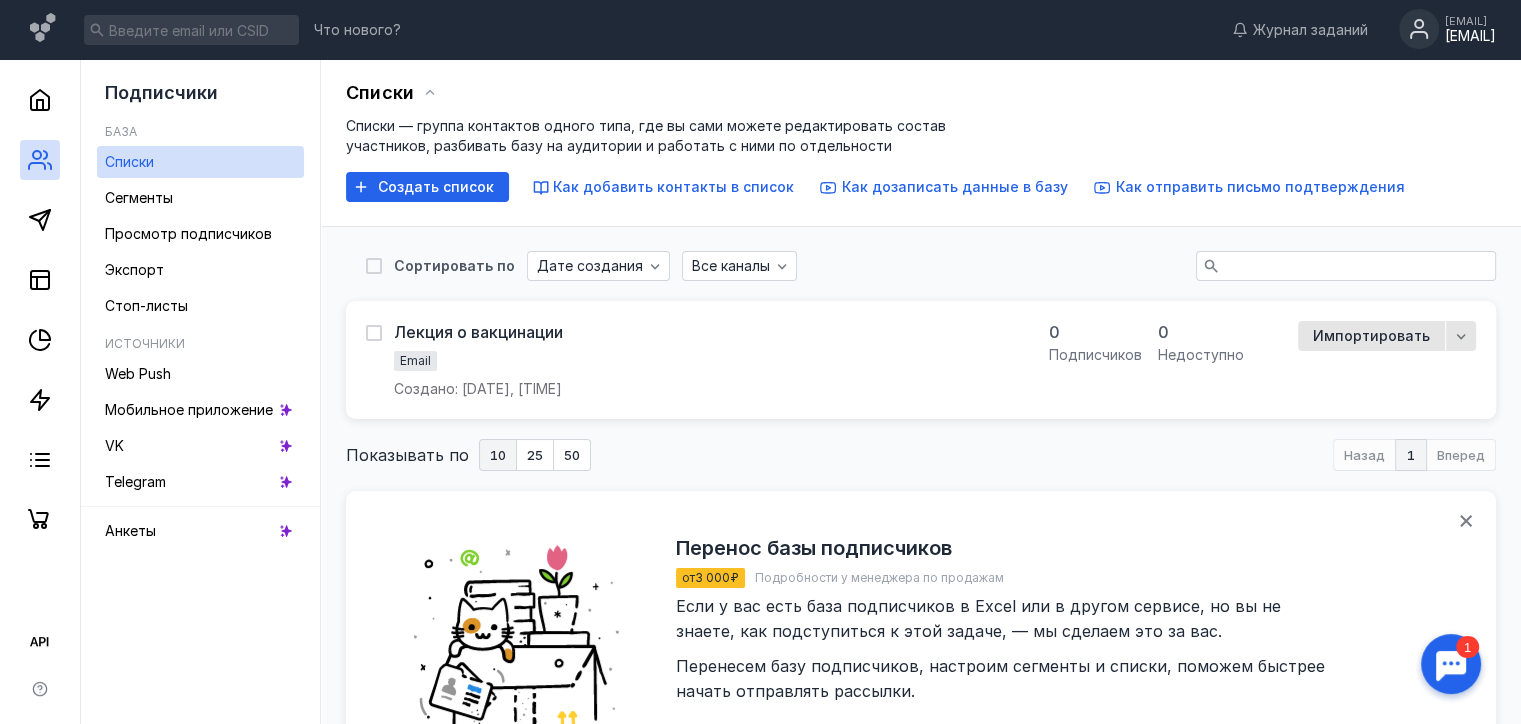 click on "[EMAIL]" at bounding box center [1470, 36] 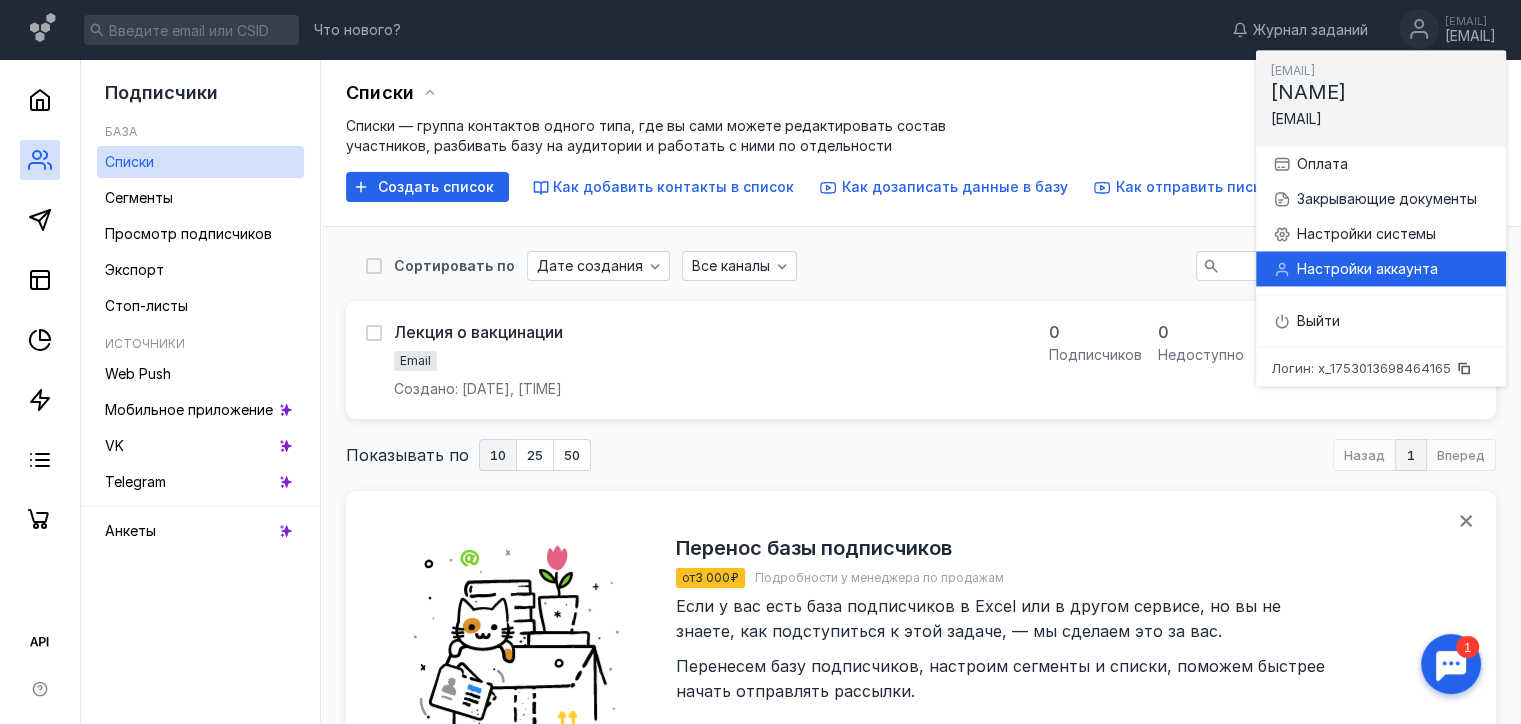 click on "Настройки аккаунта" at bounding box center [1393, 269] 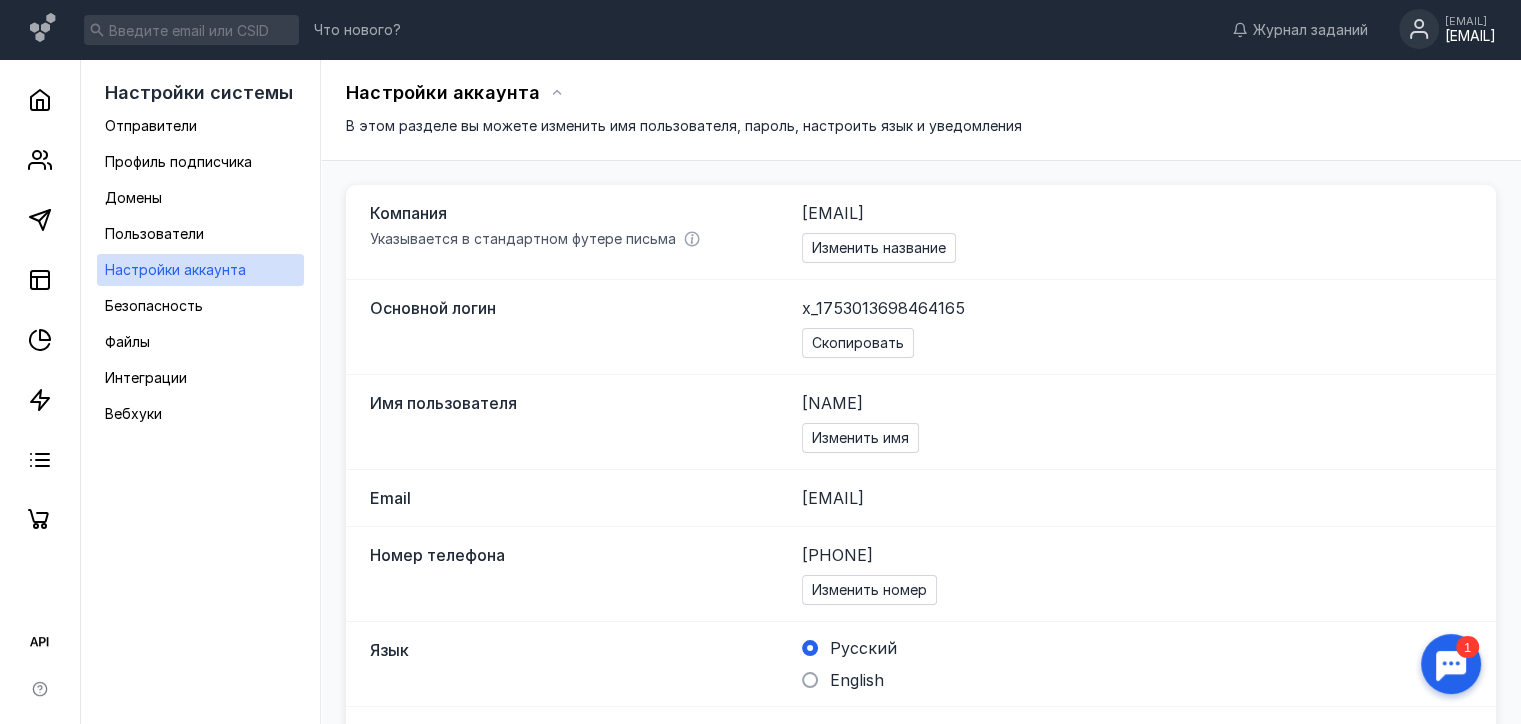 scroll, scrollTop: 0, scrollLeft: 0, axis: both 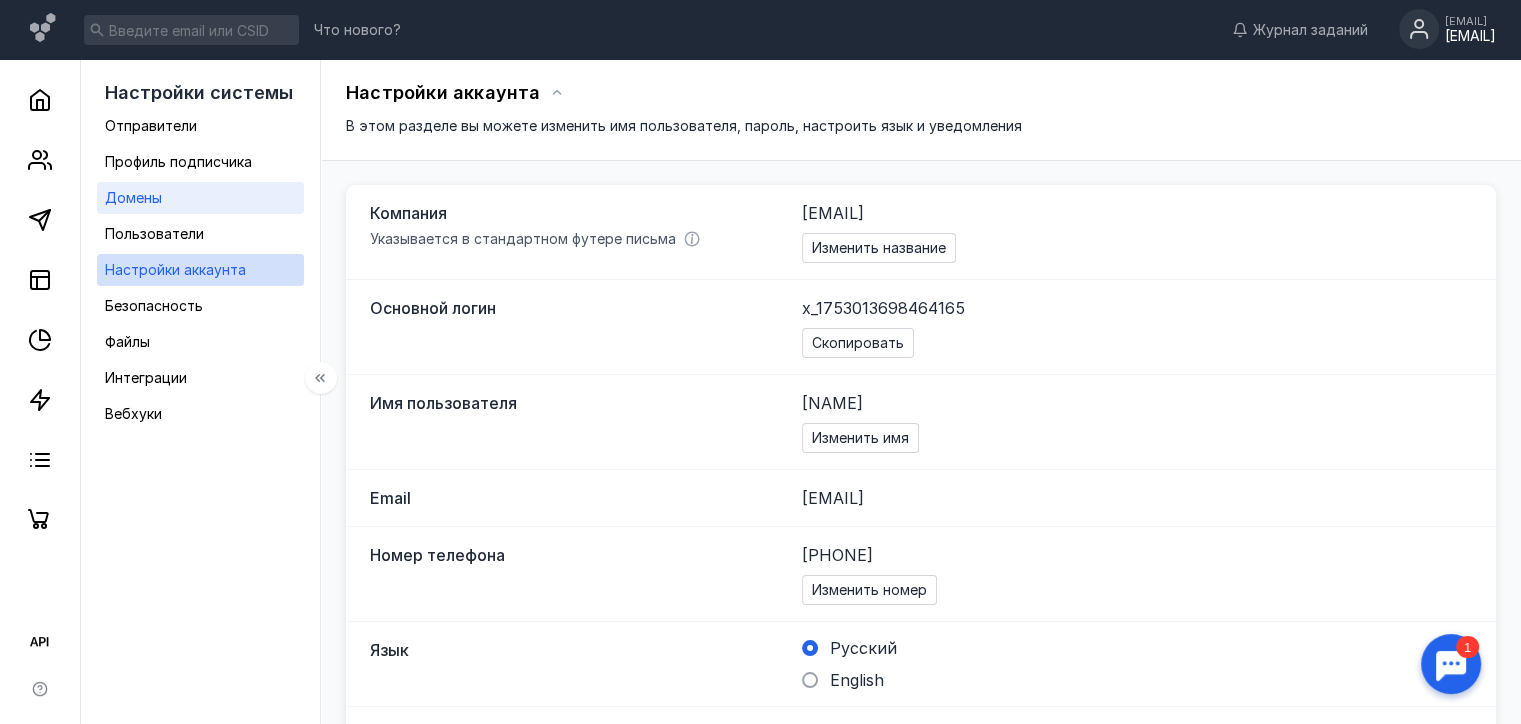 click on "Домены" at bounding box center [133, 197] 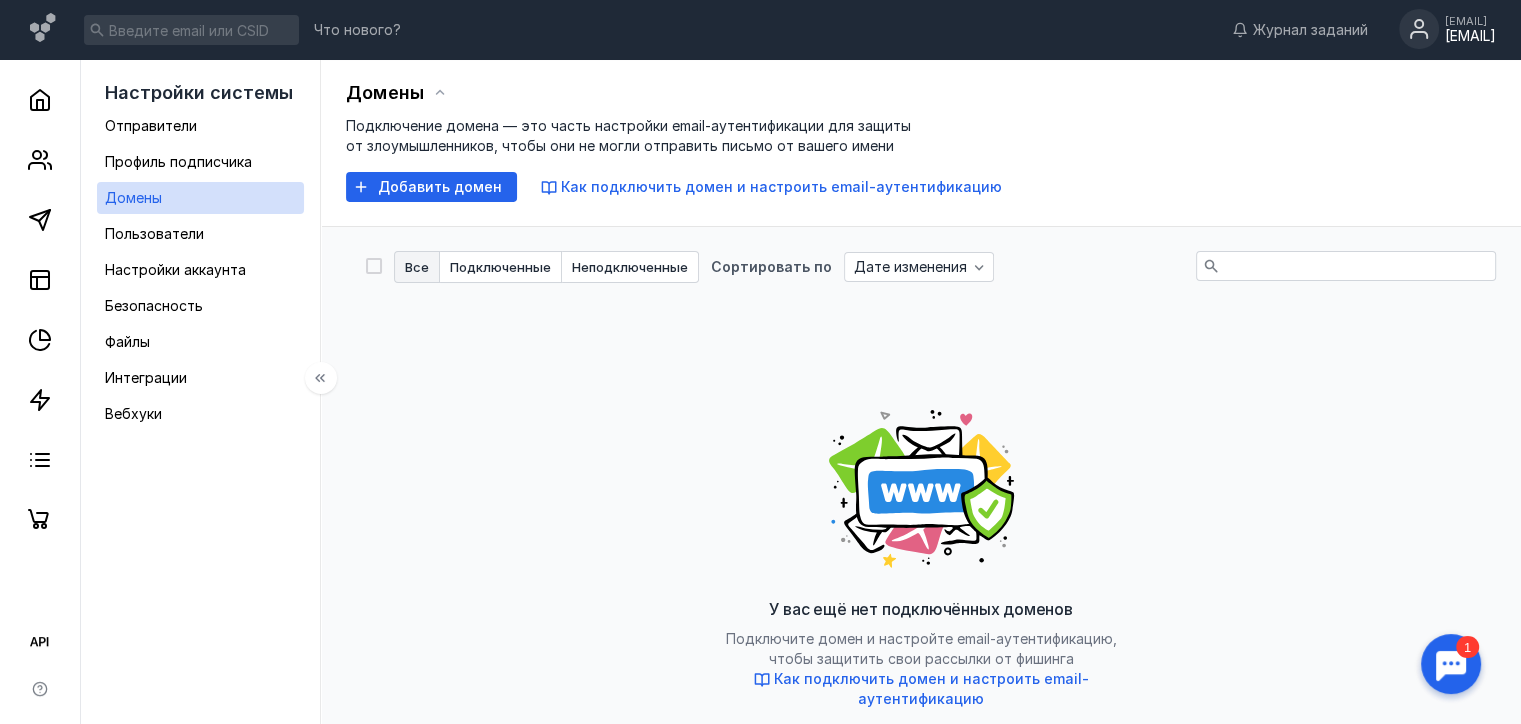 scroll, scrollTop: 0, scrollLeft: 0, axis: both 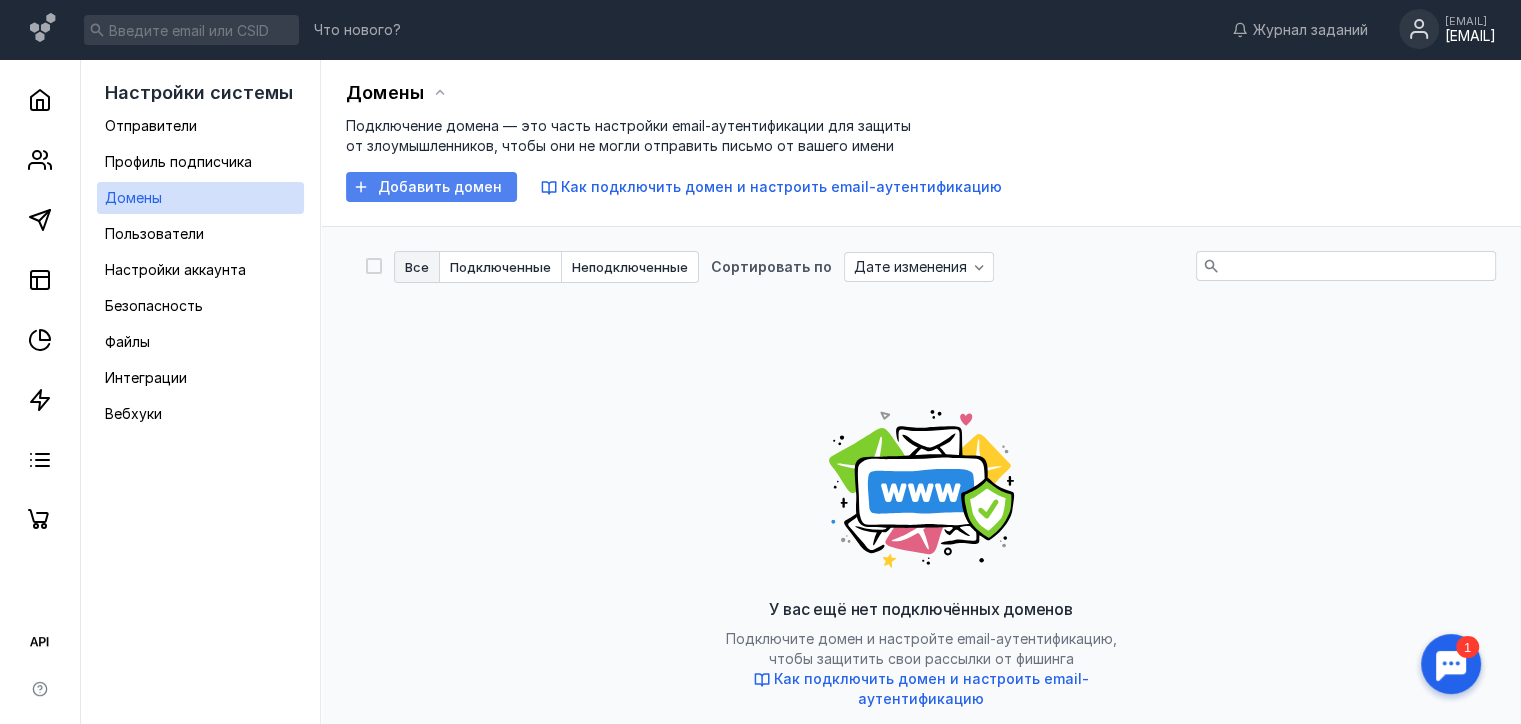 click on "Добавить домен" at bounding box center (431, 187) 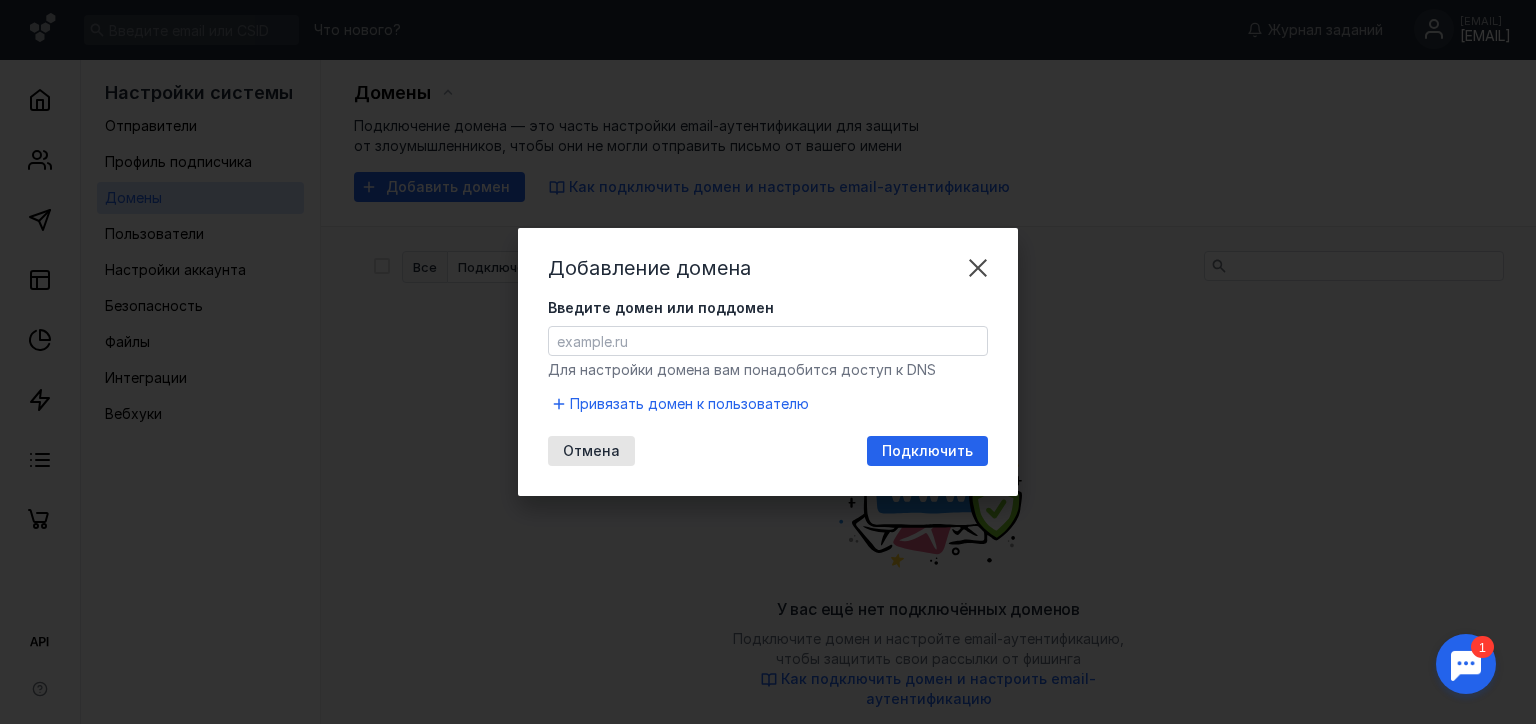 click on "Введите домен или поддомен" at bounding box center [768, 341] 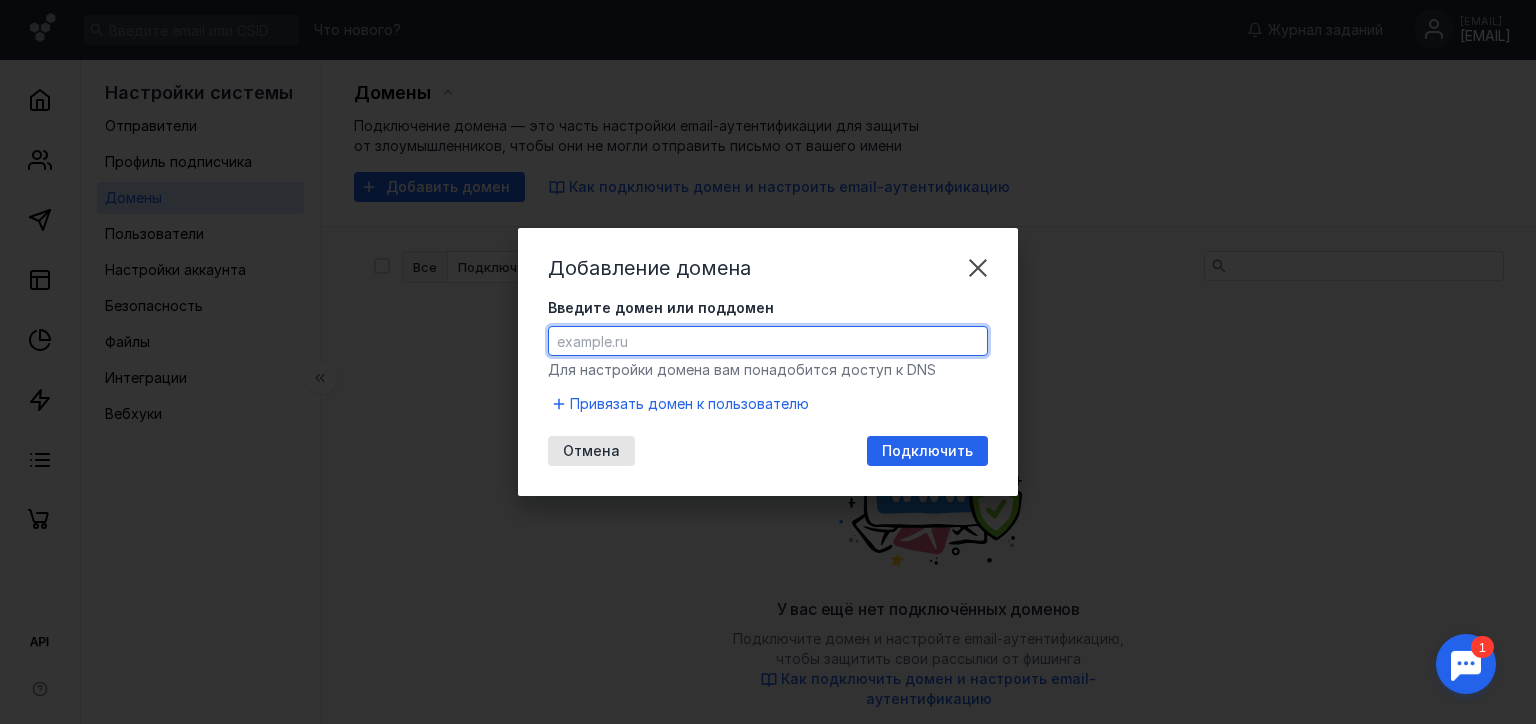 paste on "littleclinic.ru" 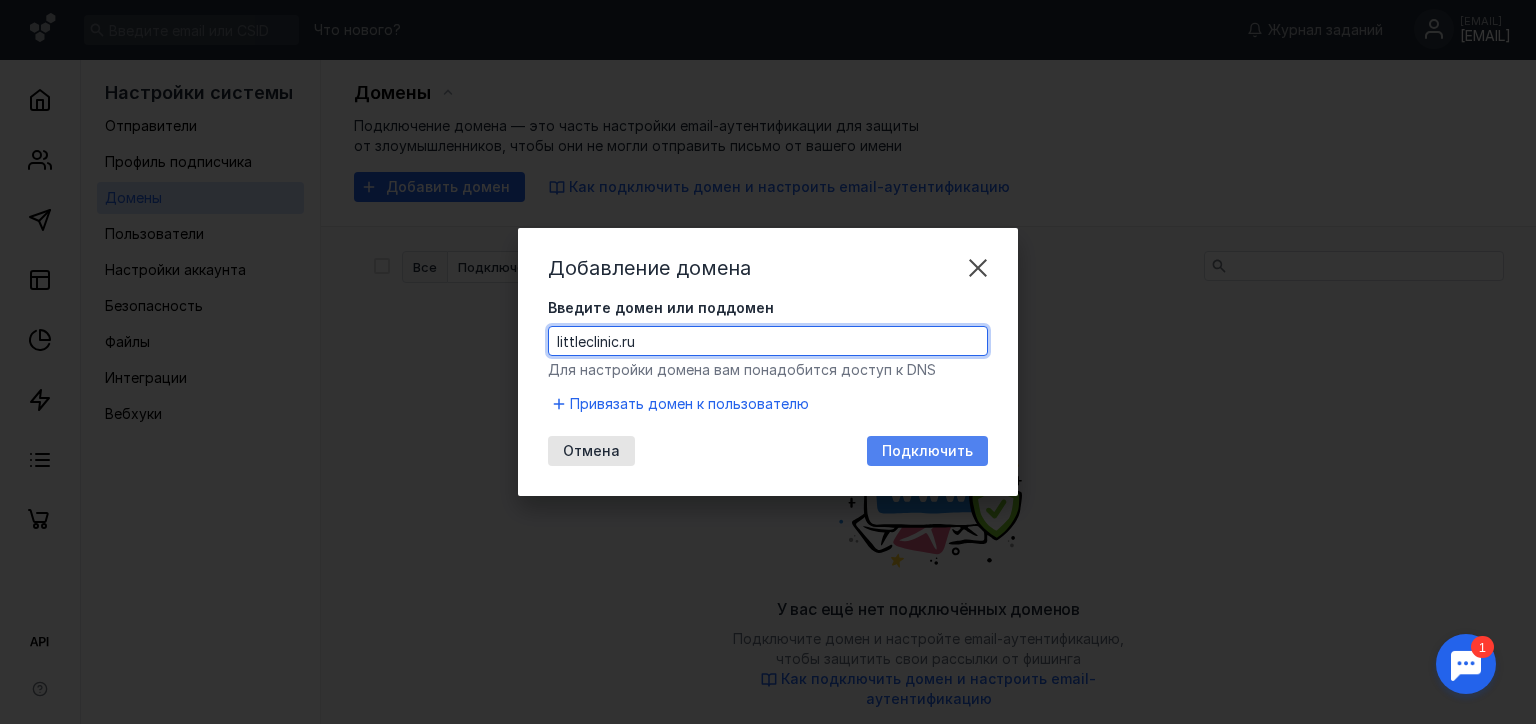 type on "littleclinic.ru" 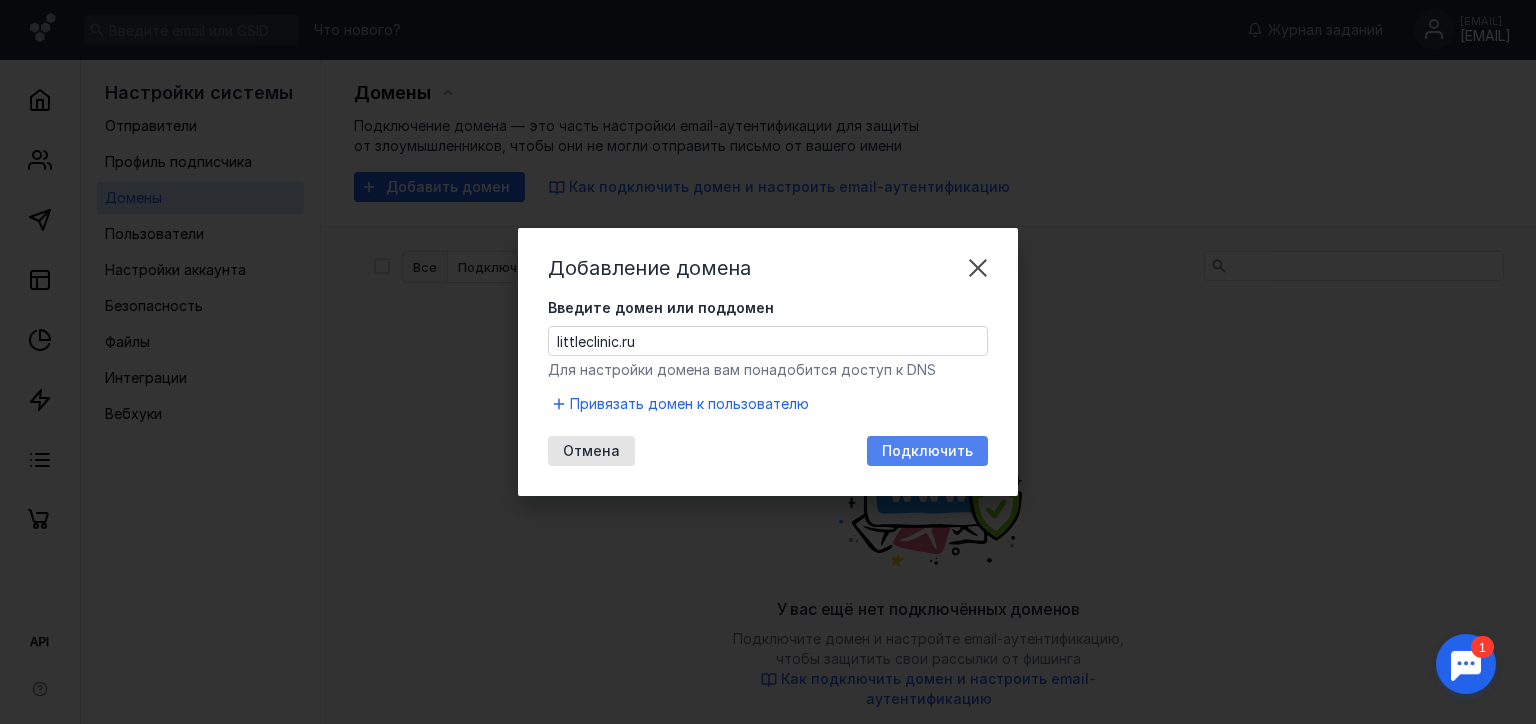 click on "Подключить" at bounding box center (927, 451) 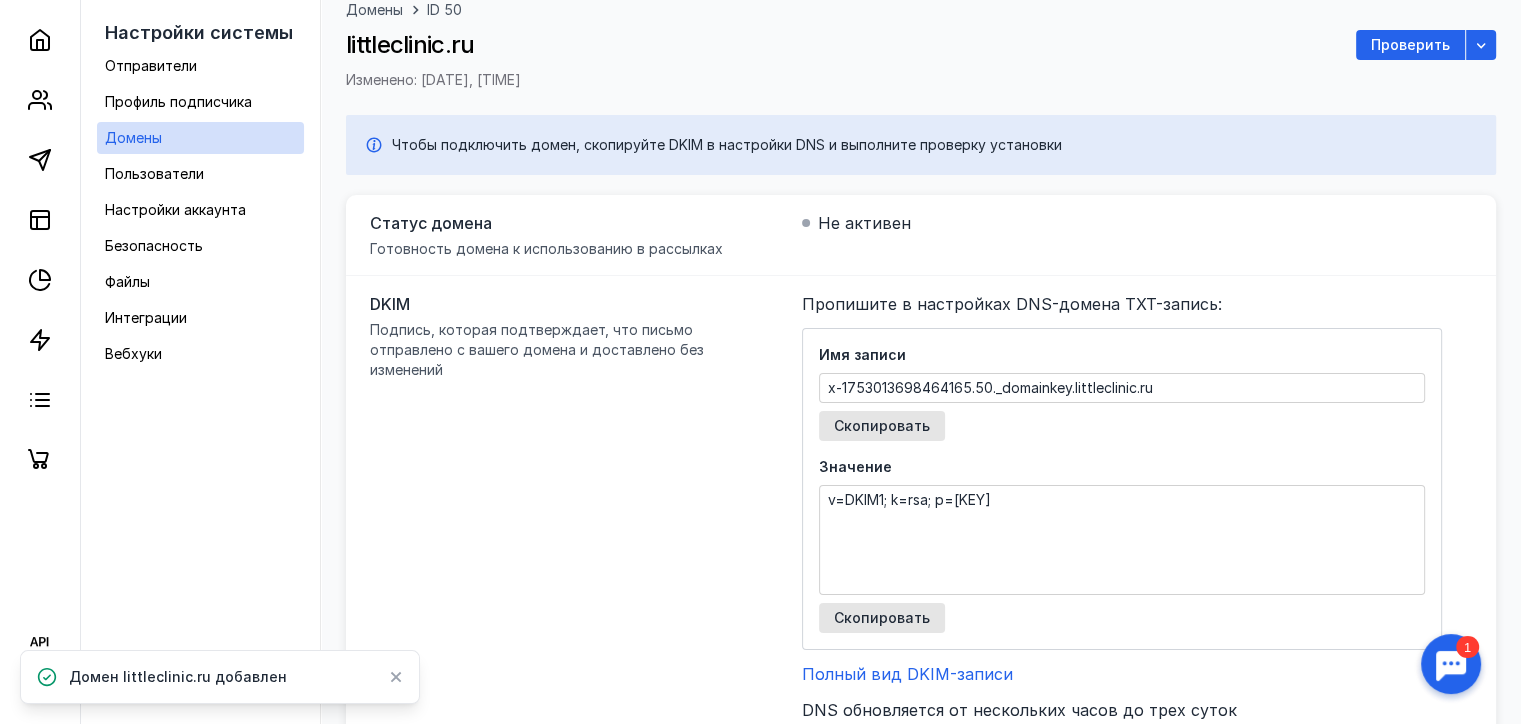 scroll, scrollTop: 182, scrollLeft: 0, axis: vertical 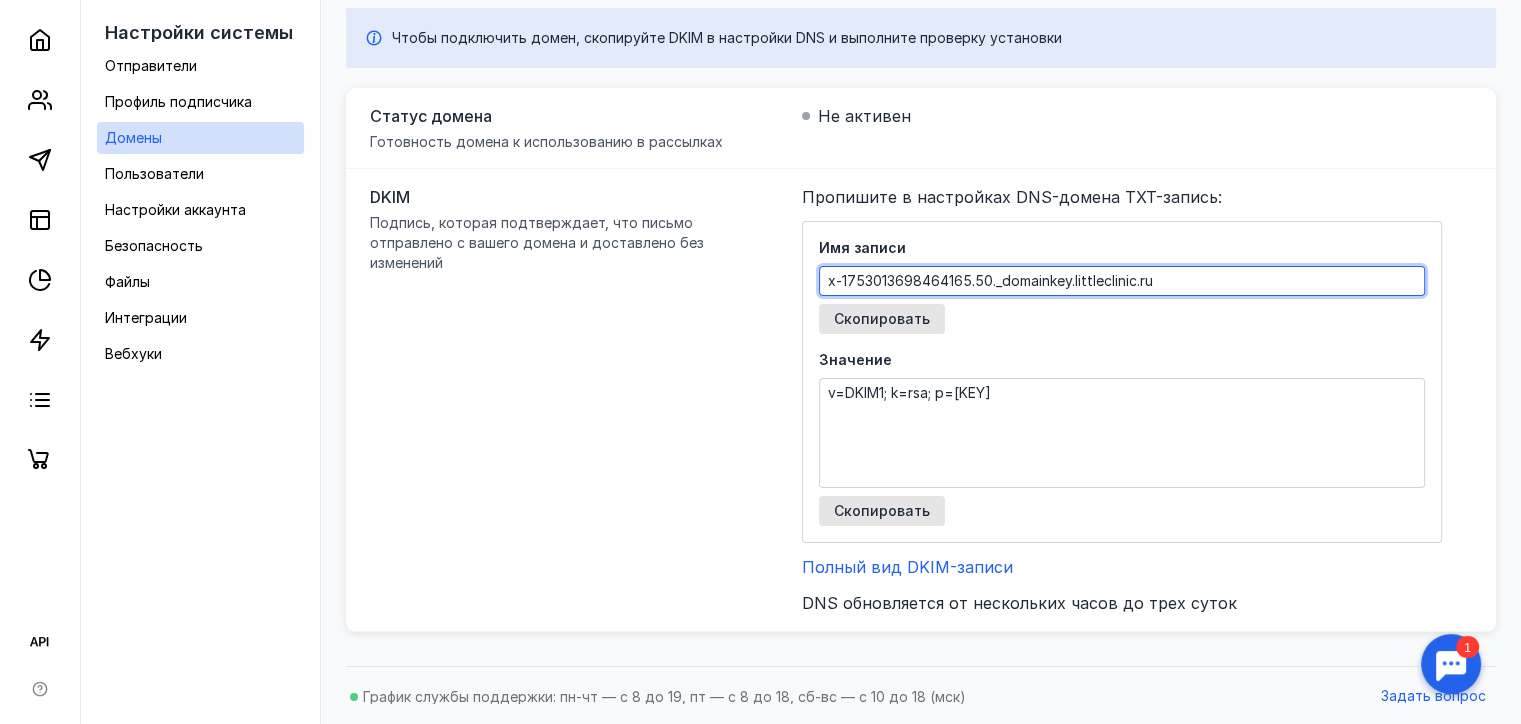 drag, startPoint x: 1258, startPoint y: 278, endPoint x: 810, endPoint y: 278, distance: 448 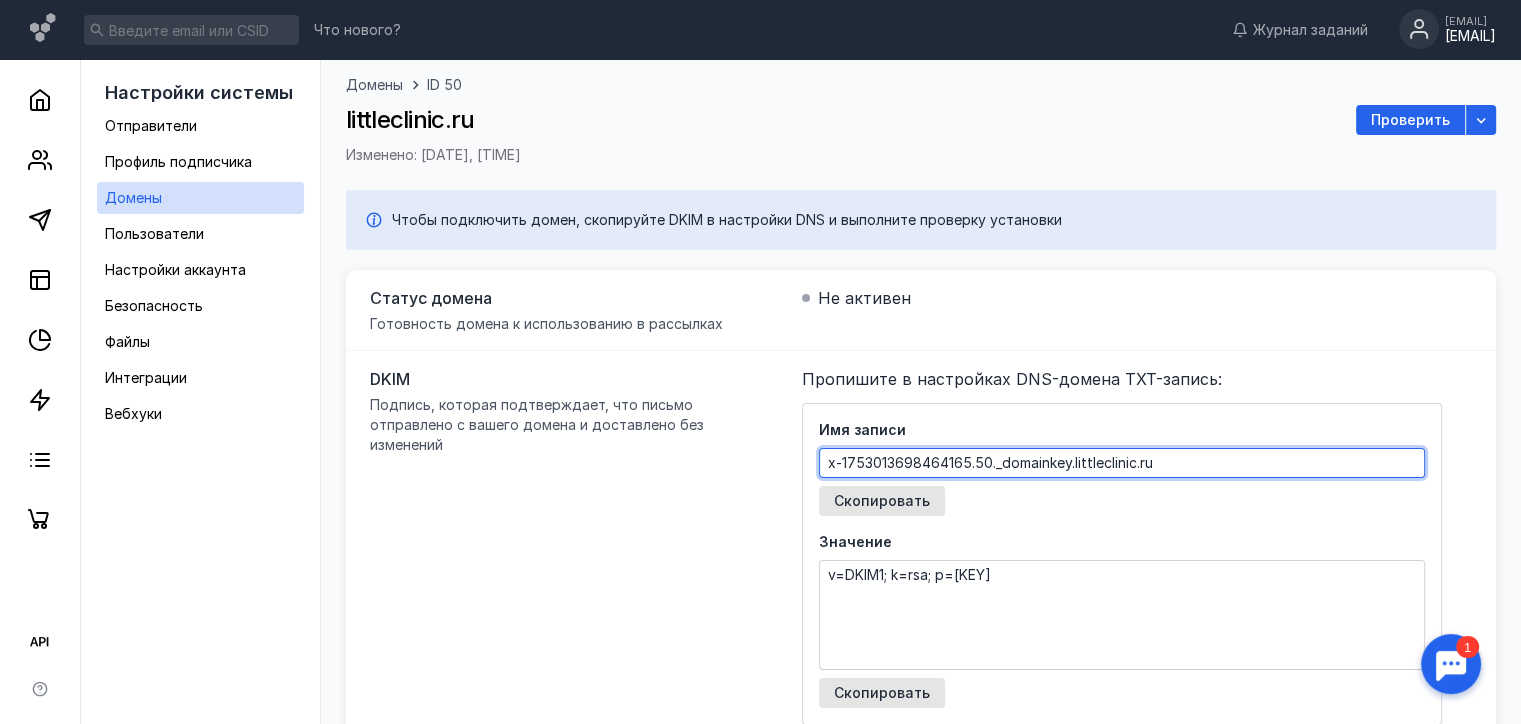 click on "v=DKIM1; k=rsa; p=[KEY]" at bounding box center (1122, 615) 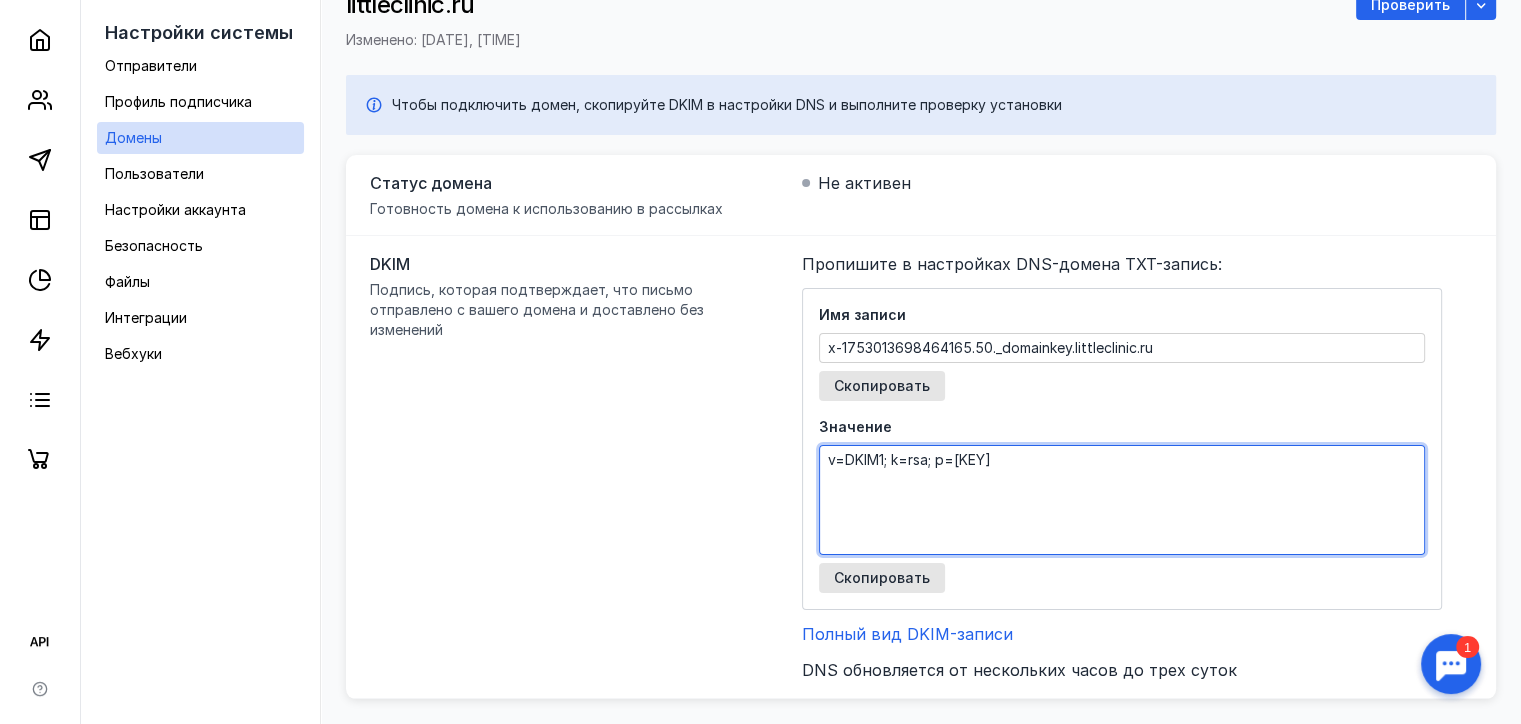 scroll, scrollTop: 182, scrollLeft: 0, axis: vertical 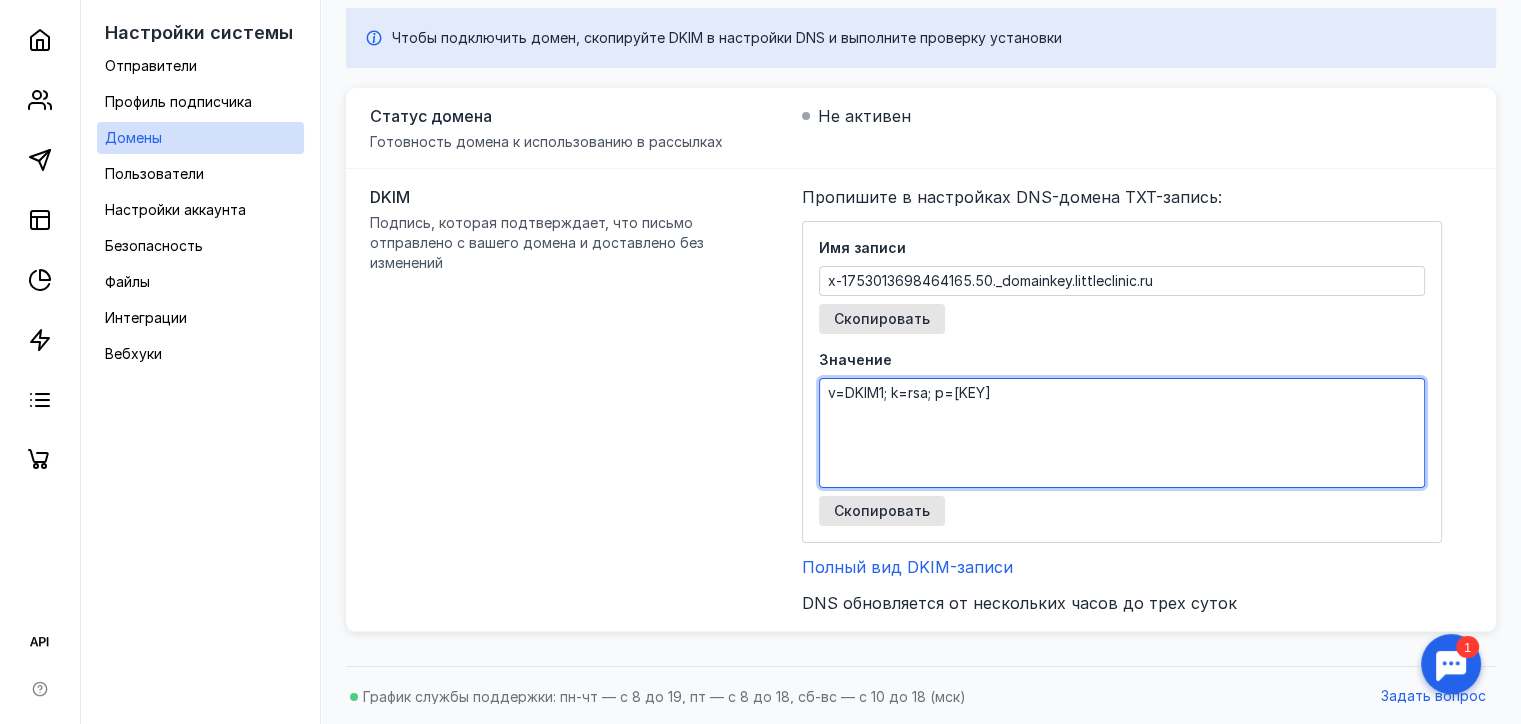 click on "Пропишите в настройках DNS-домена TXT-запись: Имя записи x-1753013698464165.50._domainkey.littleclinic.ru Скопировать Значение v=DKIM1; k=rsa; p=[KEY] Скопировать Полный вид DKIM-записи DNS обновляется от нескольких часов до трех суток" at bounding box center [1122, 400] 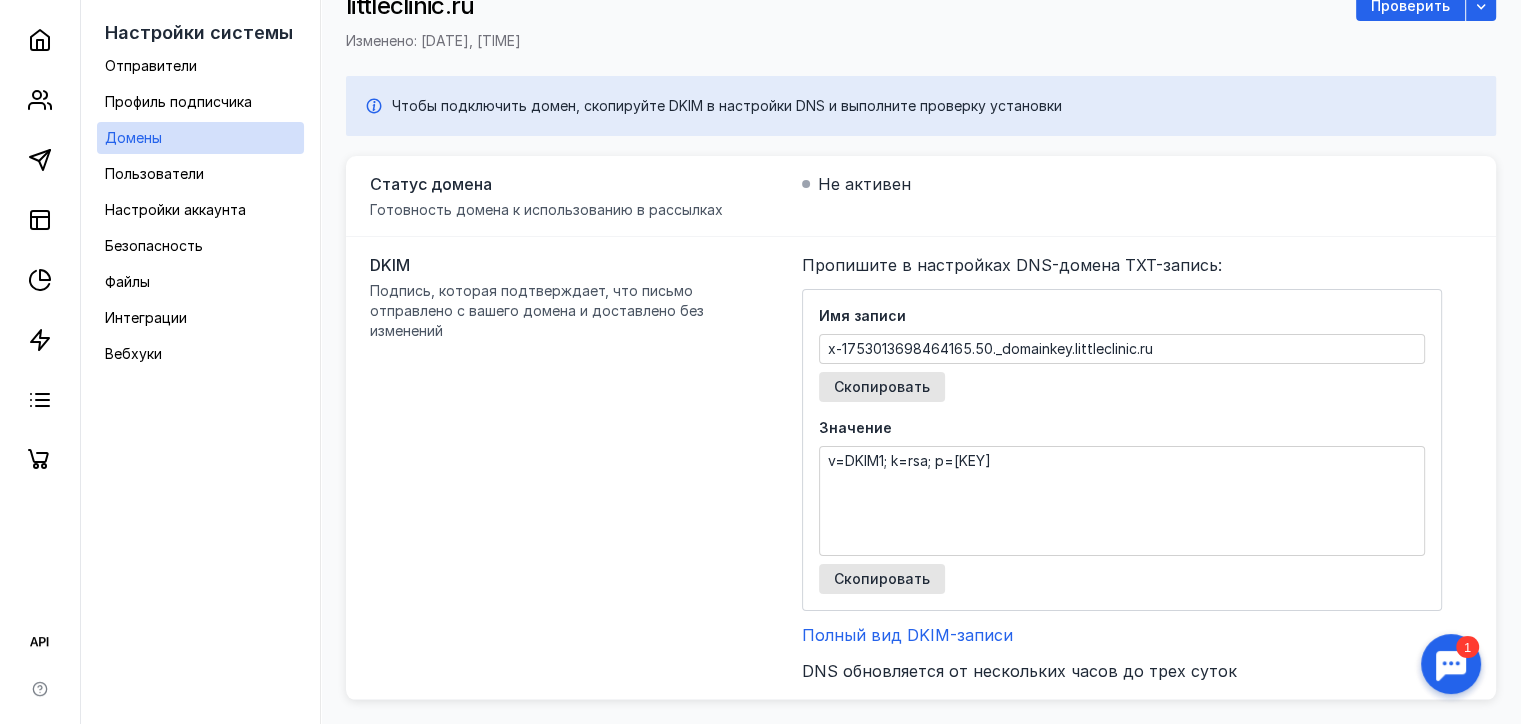 scroll, scrollTop: 0, scrollLeft: 0, axis: both 